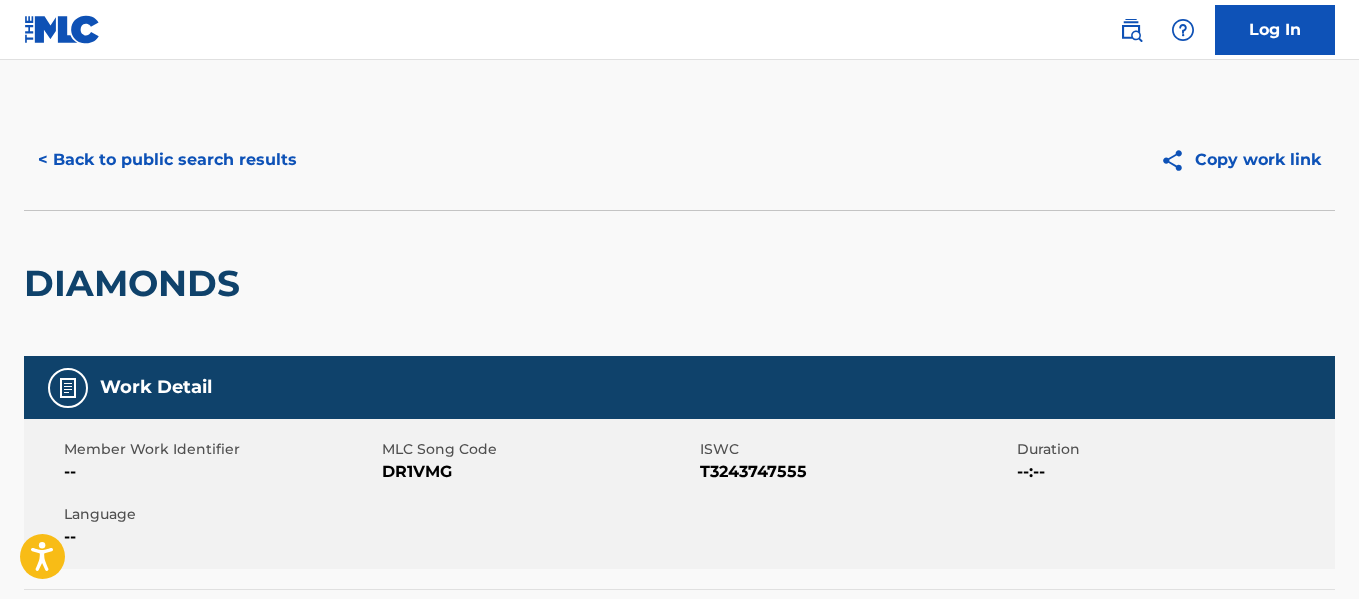 scroll, scrollTop: 0, scrollLeft: 0, axis: both 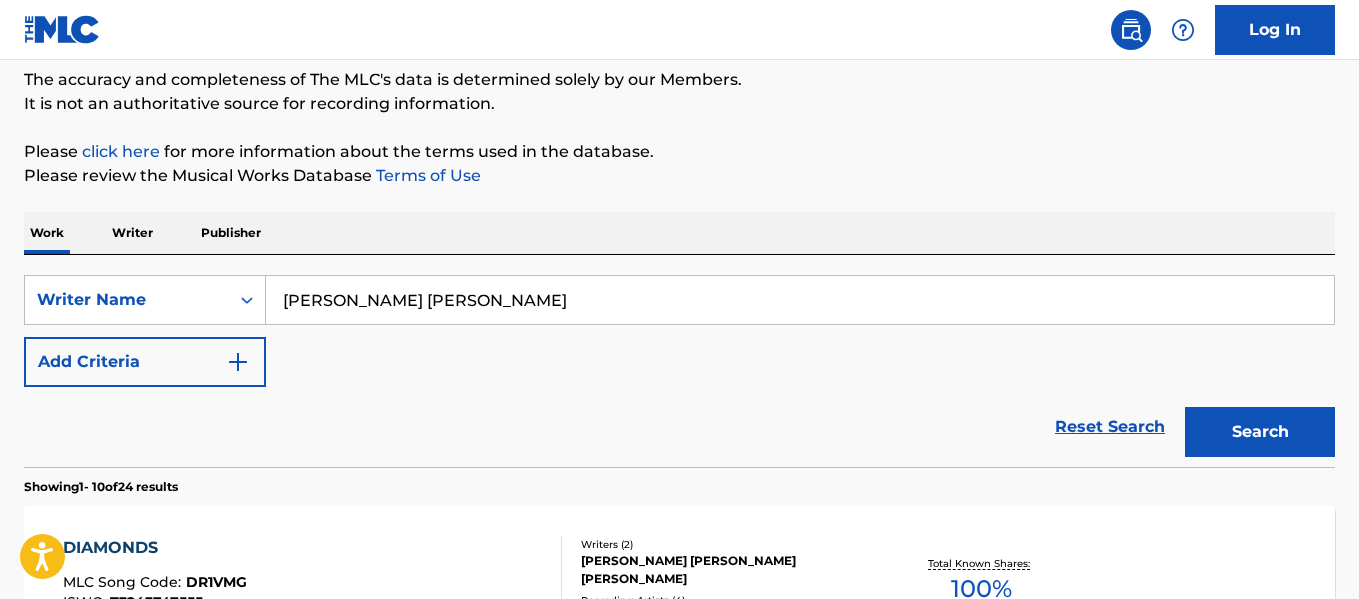 drag, startPoint x: 555, startPoint y: 290, endPoint x: 593, endPoint y: 214, distance: 84.97058 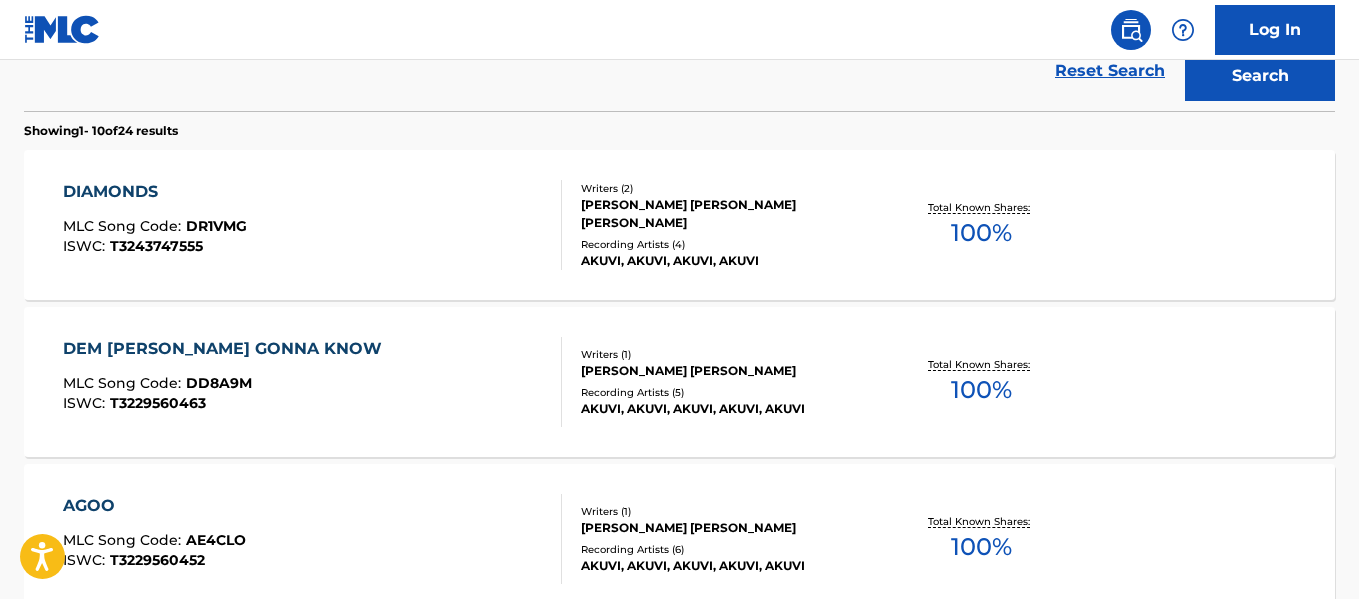 scroll, scrollTop: 513, scrollLeft: 0, axis: vertical 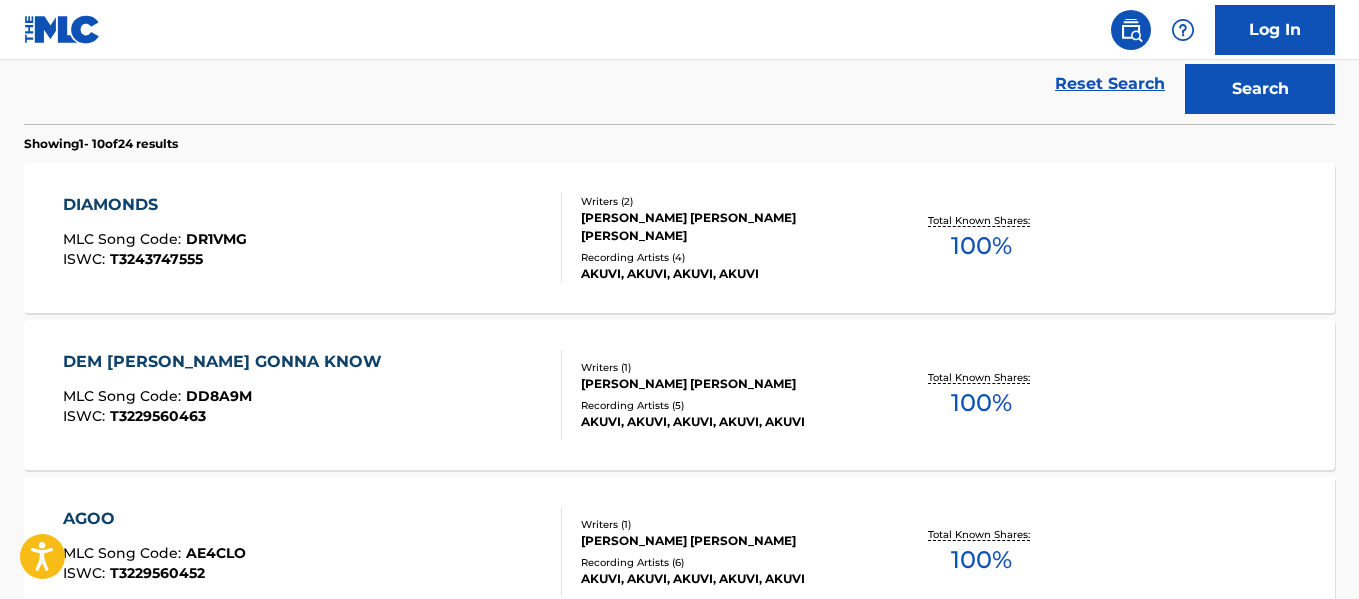 click on "DIAMONDS MLC Song Code : DR1VMG ISWC : T3243747555" at bounding box center [312, 238] 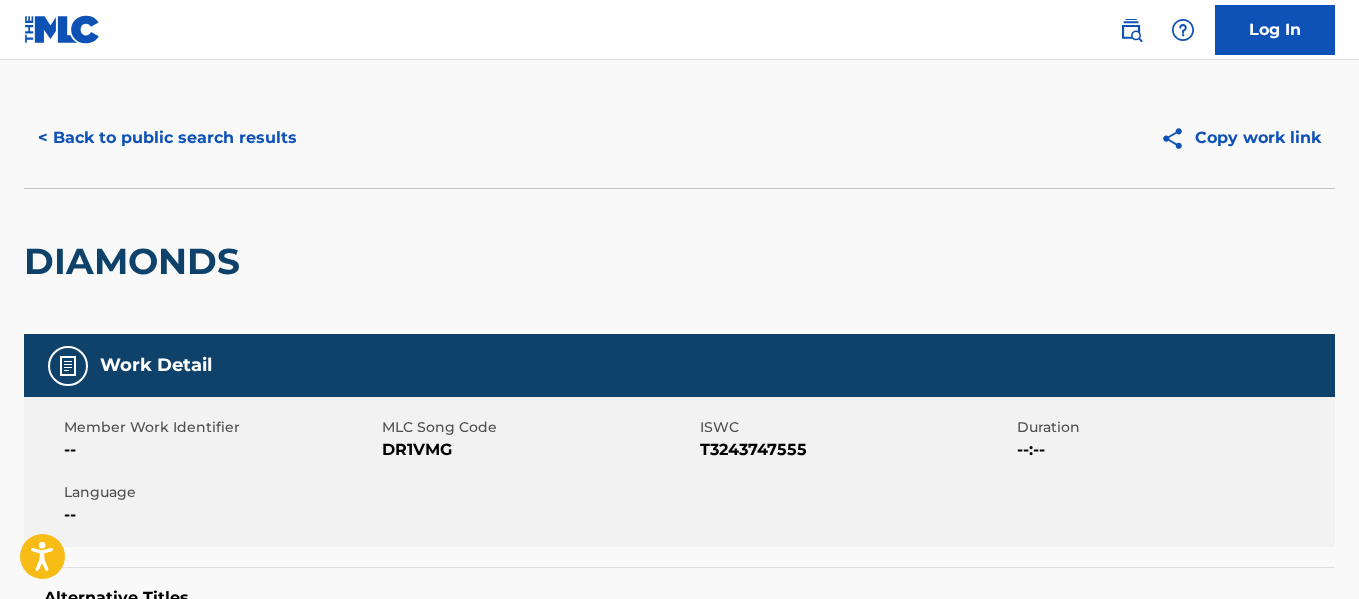 scroll, scrollTop: 18, scrollLeft: 0, axis: vertical 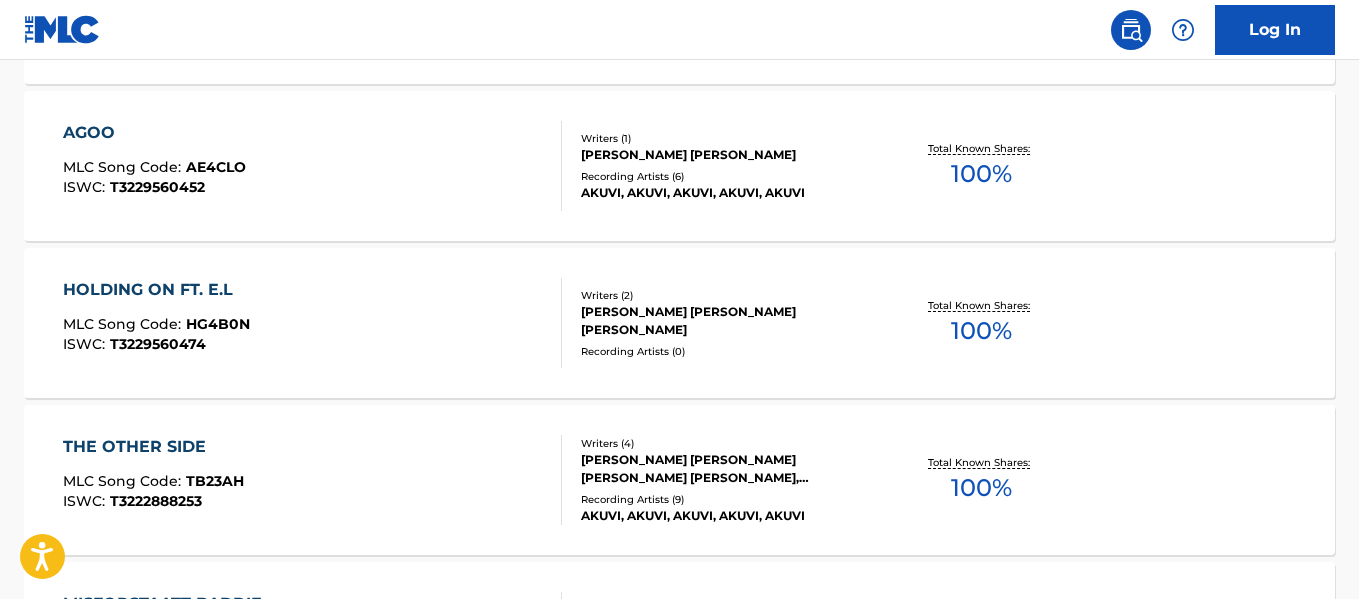 click on "HOLDING ON FT. E.L MLC Song Code : HG4B0N ISWC : T3229560474" at bounding box center [312, 323] 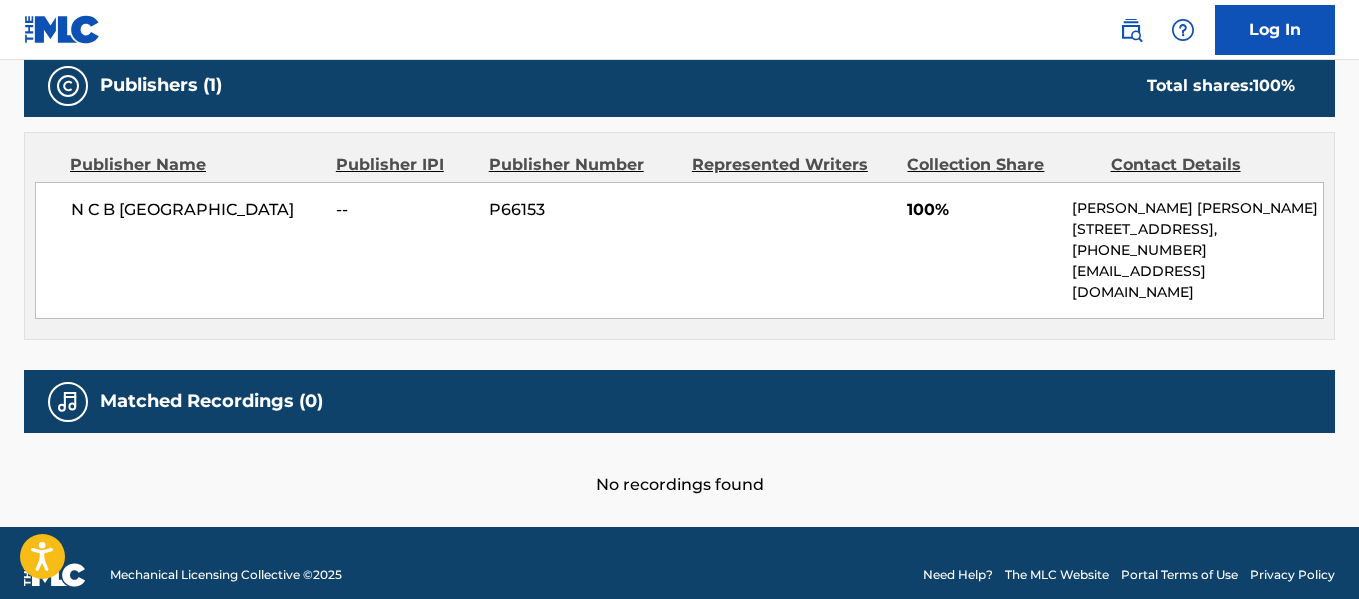 scroll, scrollTop: 897, scrollLeft: 0, axis: vertical 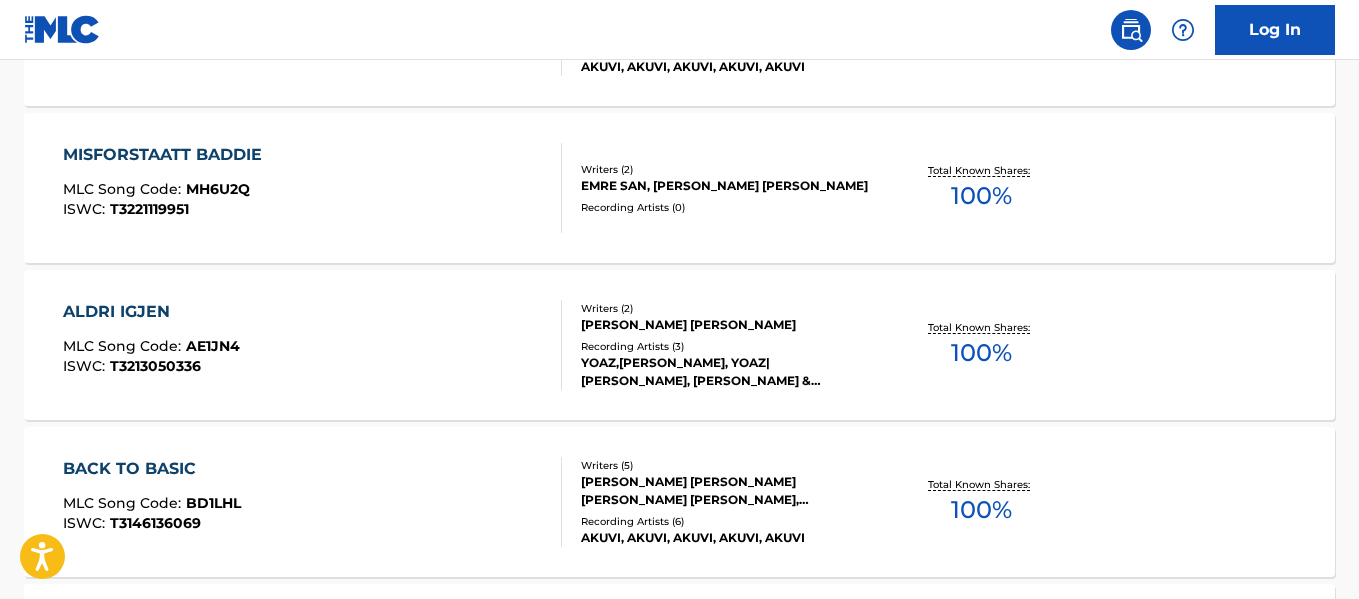 click on "ALDRI IGJEN MLC Song Code : AE1JN4 ISWC : T3213050336" at bounding box center (312, 345) 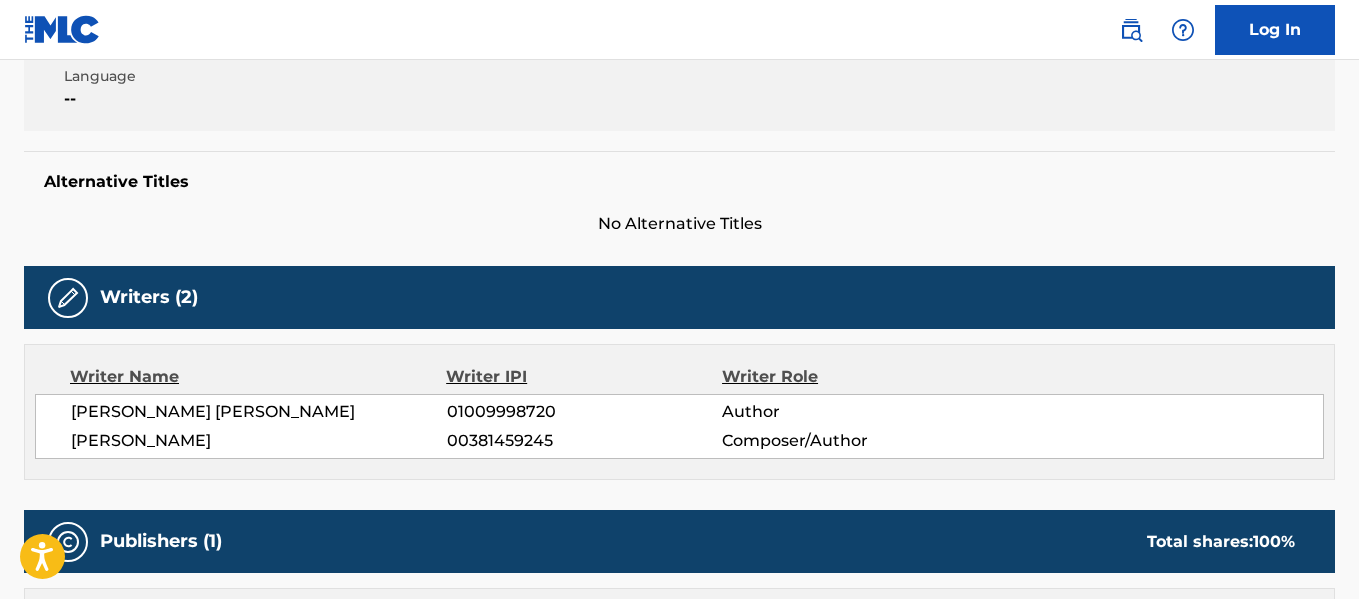 scroll, scrollTop: 0, scrollLeft: 0, axis: both 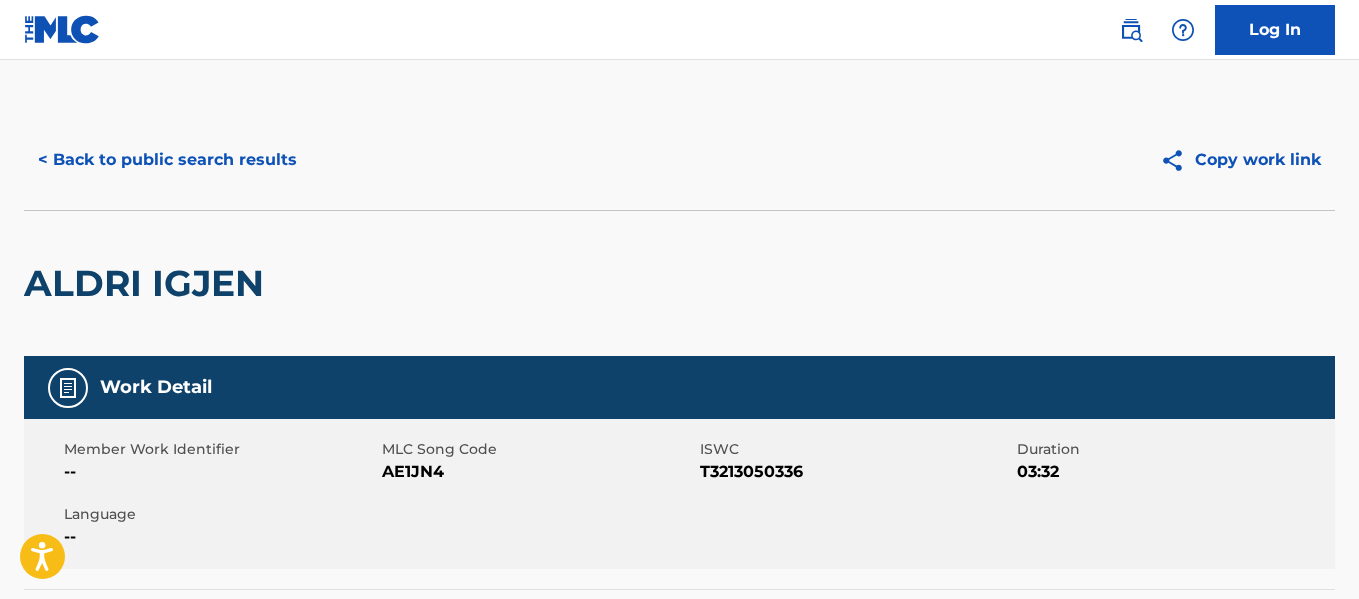 click on "< Back to public search results Copy work link" at bounding box center [679, 160] 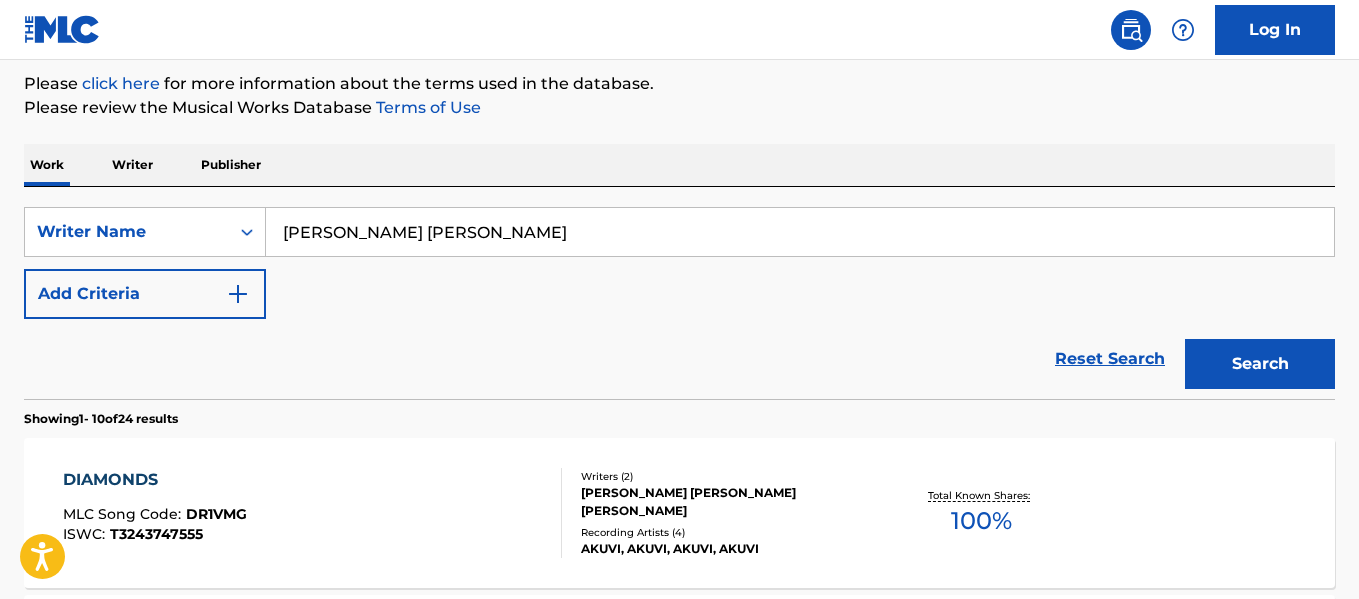 scroll, scrollTop: 253, scrollLeft: 0, axis: vertical 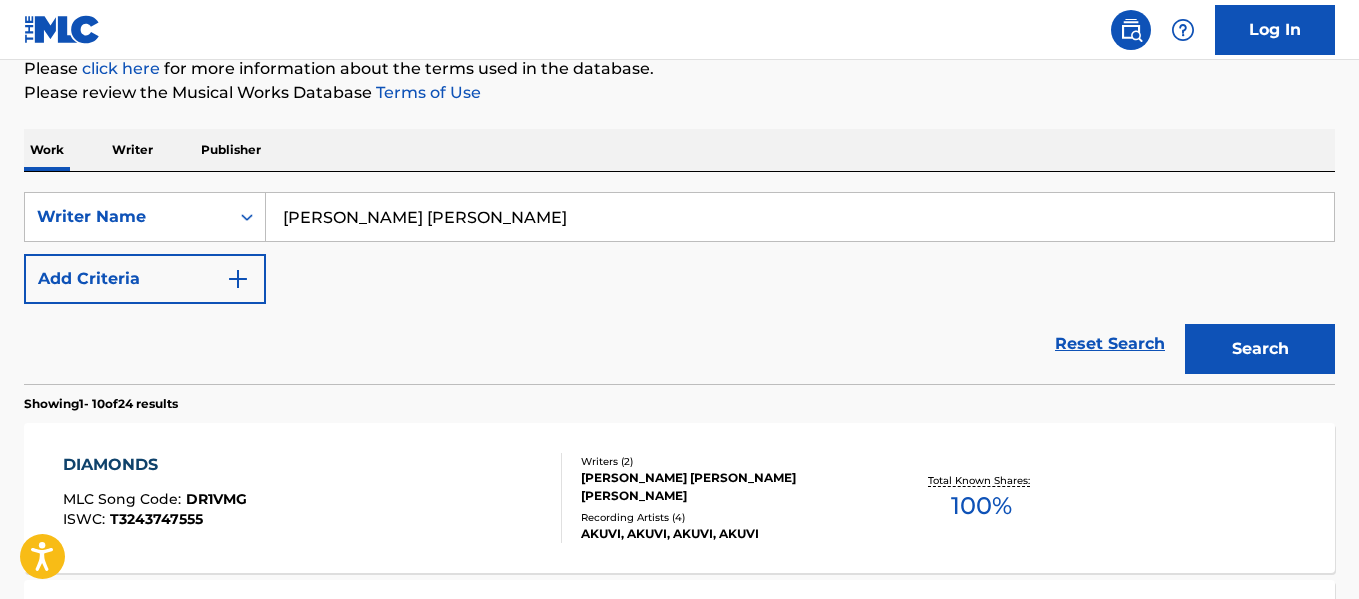 drag, startPoint x: 573, startPoint y: 228, endPoint x: 218, endPoint y: 254, distance: 355.95084 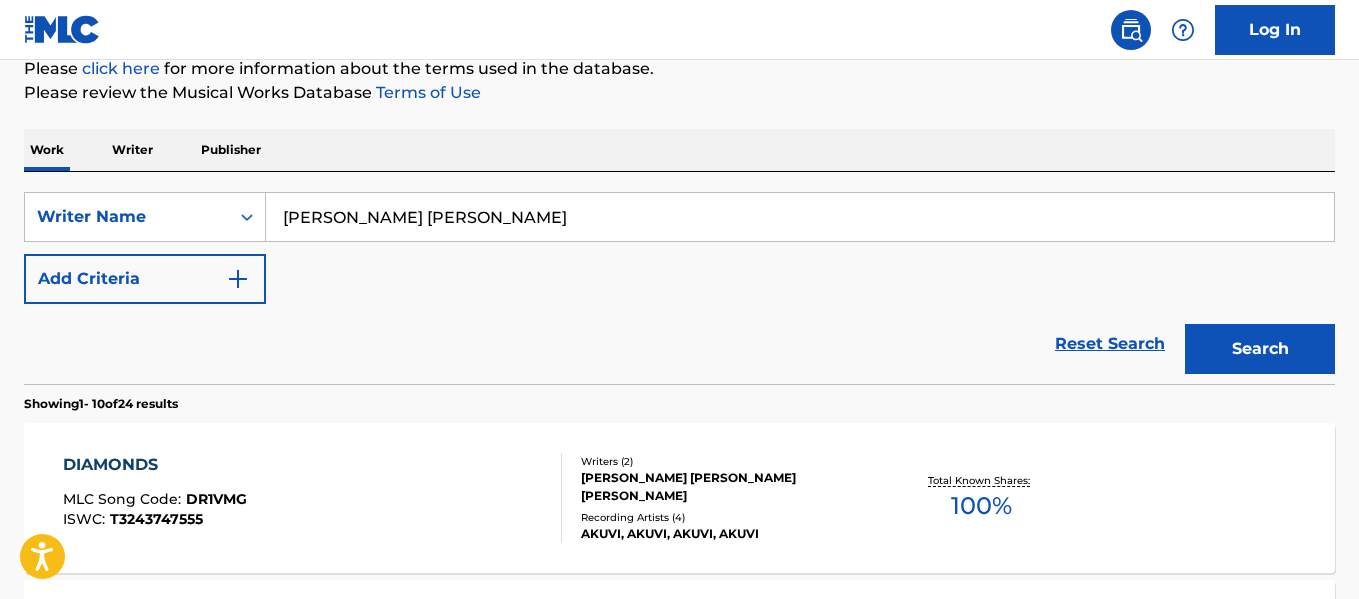 type on "[PERSON_NAME] [PERSON_NAME]" 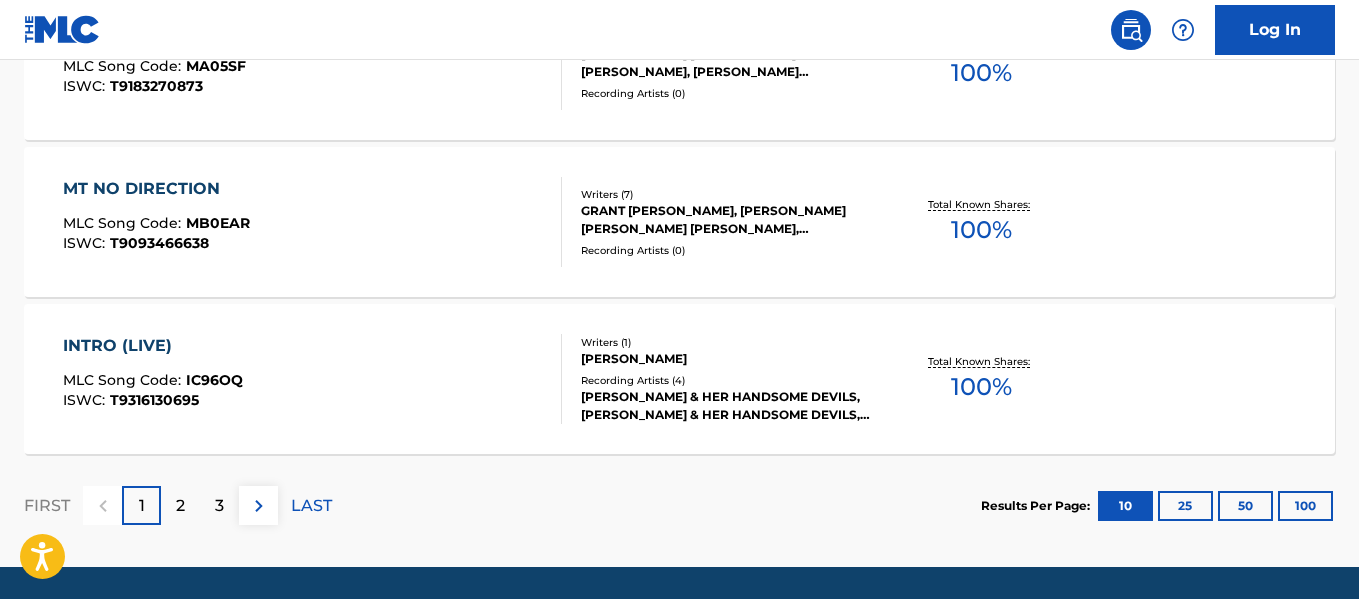 scroll, scrollTop: 1849, scrollLeft: 0, axis: vertical 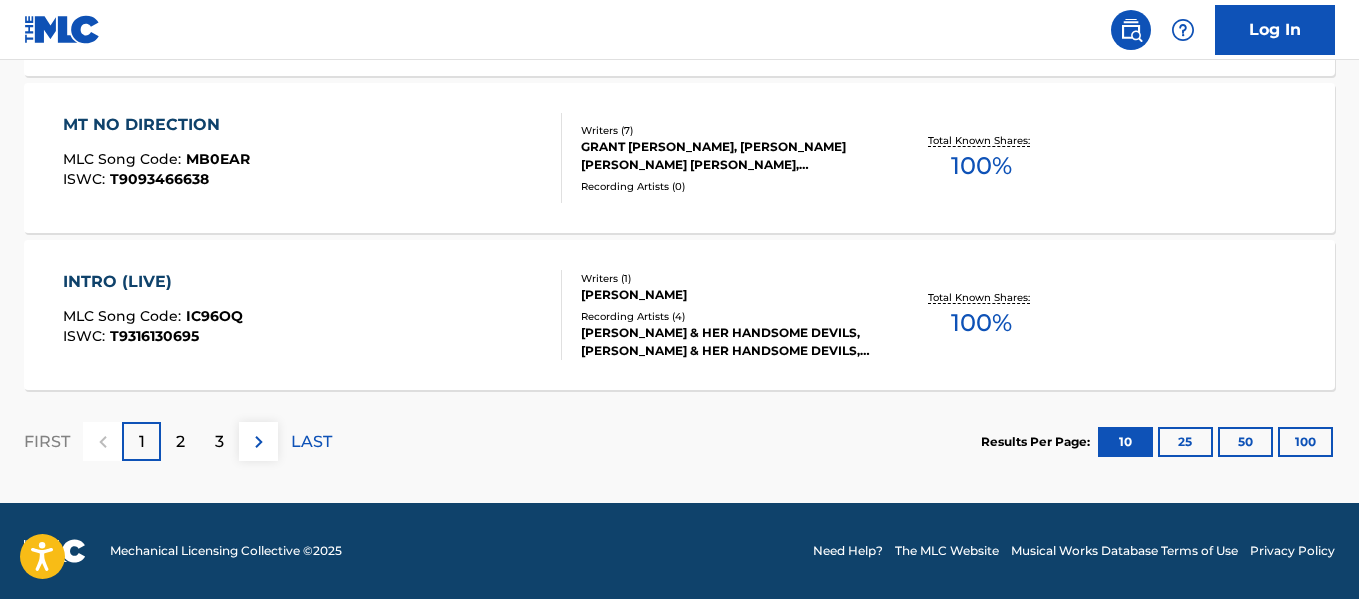 click on "2" at bounding box center (180, 441) 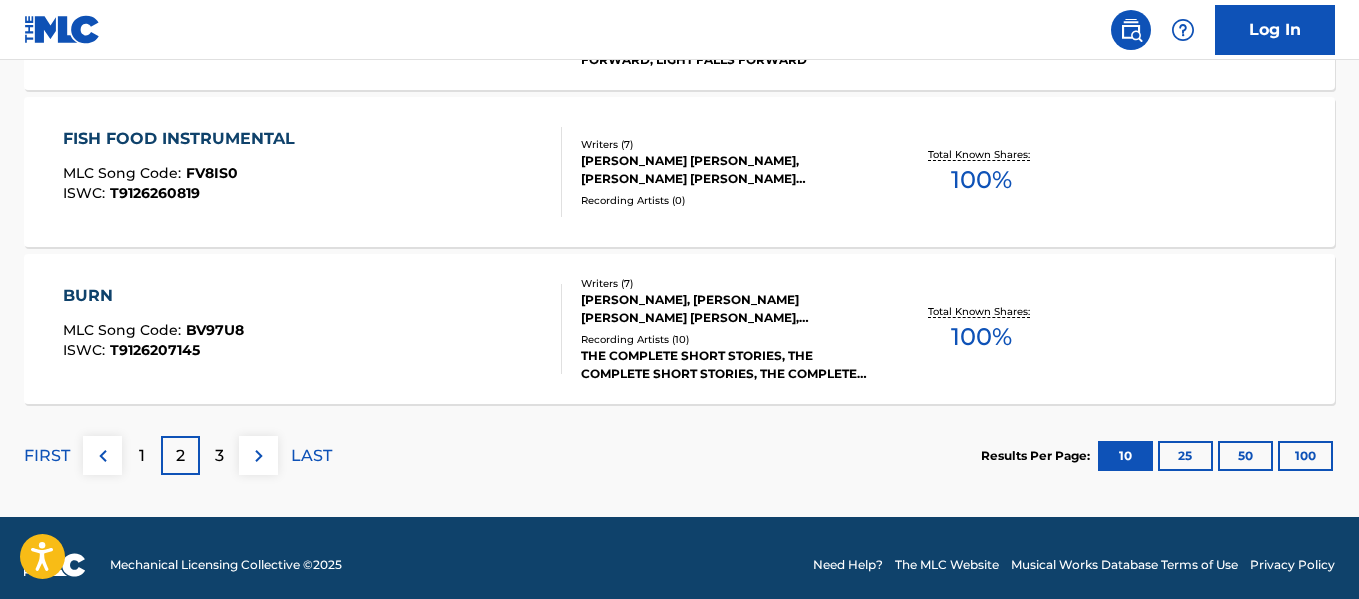 scroll, scrollTop: 1849, scrollLeft: 0, axis: vertical 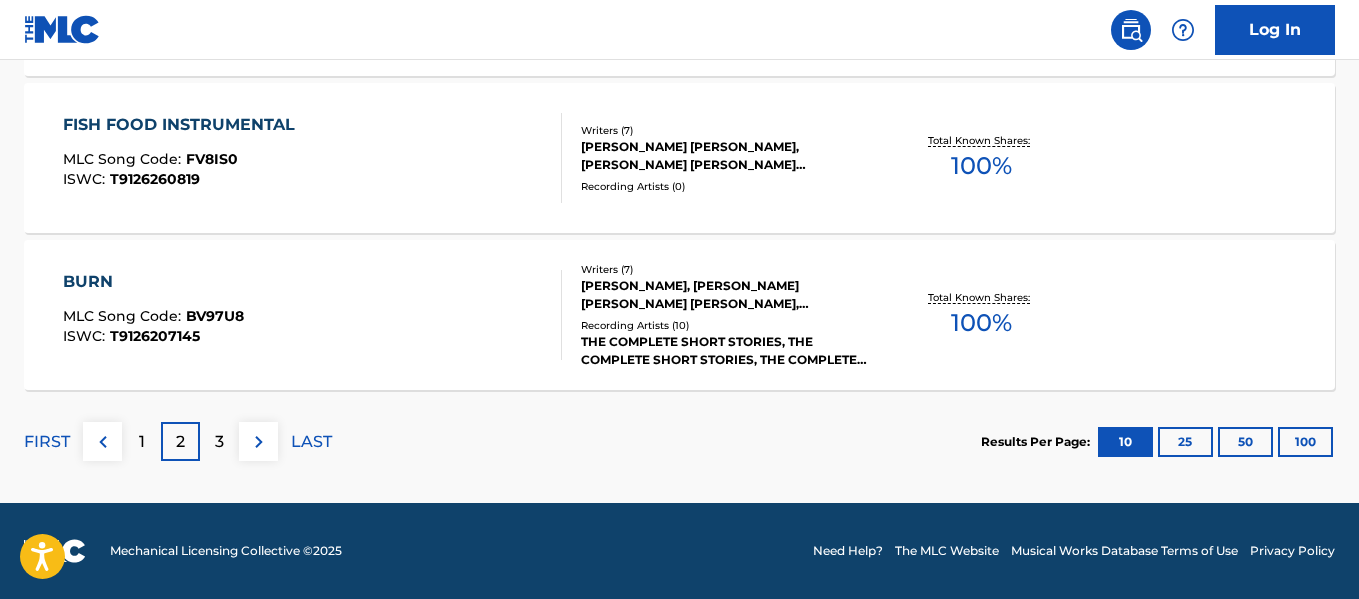 click on "3" at bounding box center (219, 441) 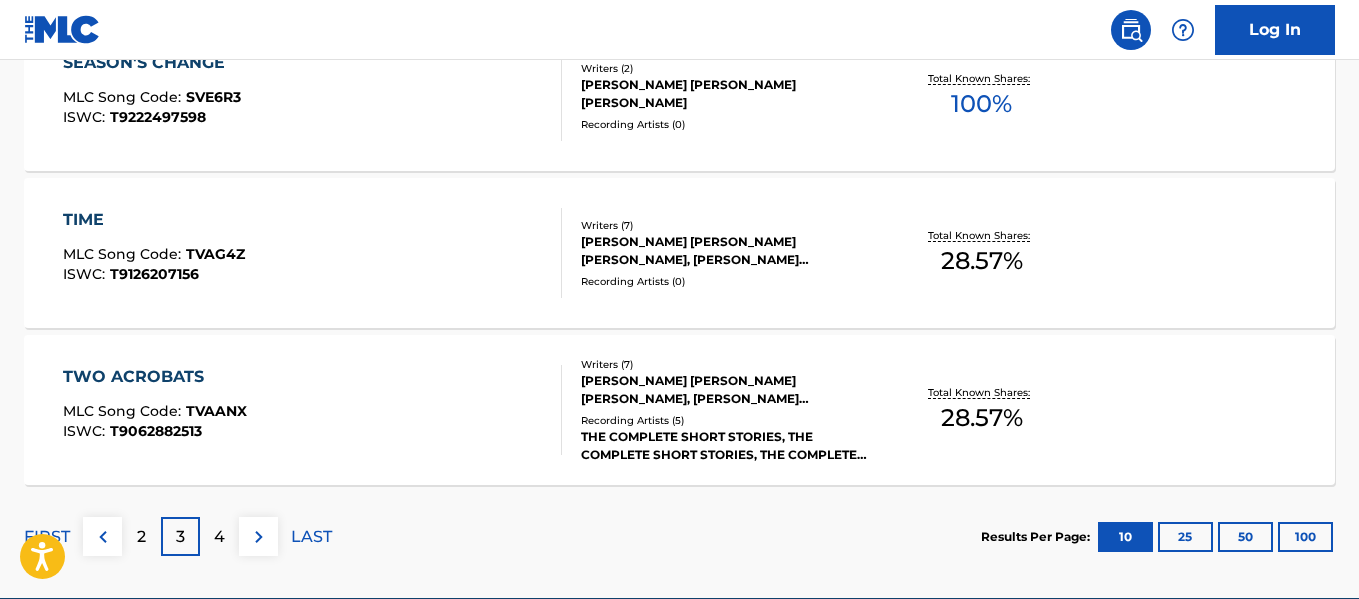 scroll, scrollTop: 1849, scrollLeft: 0, axis: vertical 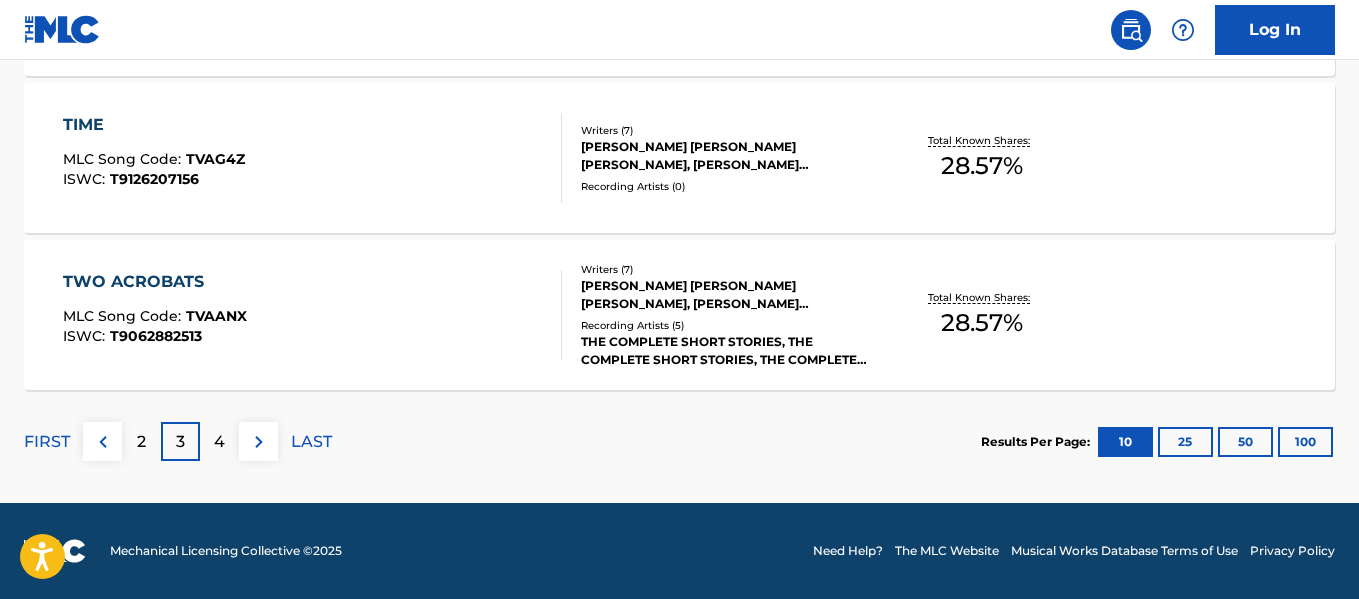 click on "4" at bounding box center (219, 442) 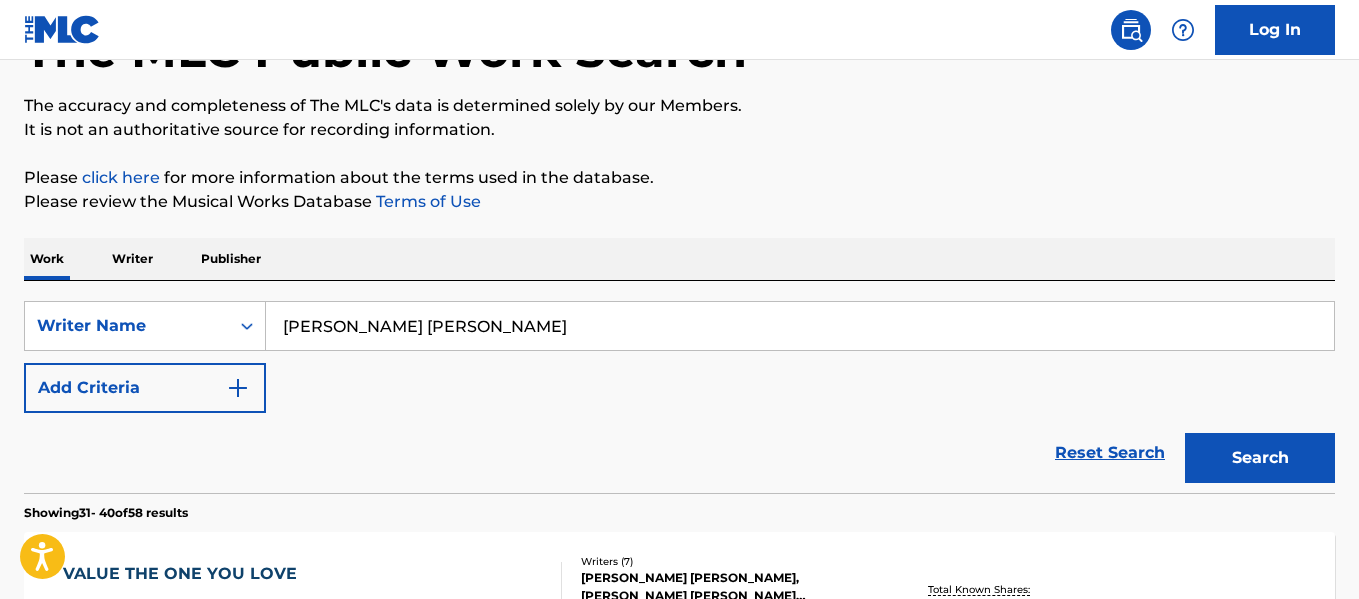 scroll, scrollTop: 160, scrollLeft: 0, axis: vertical 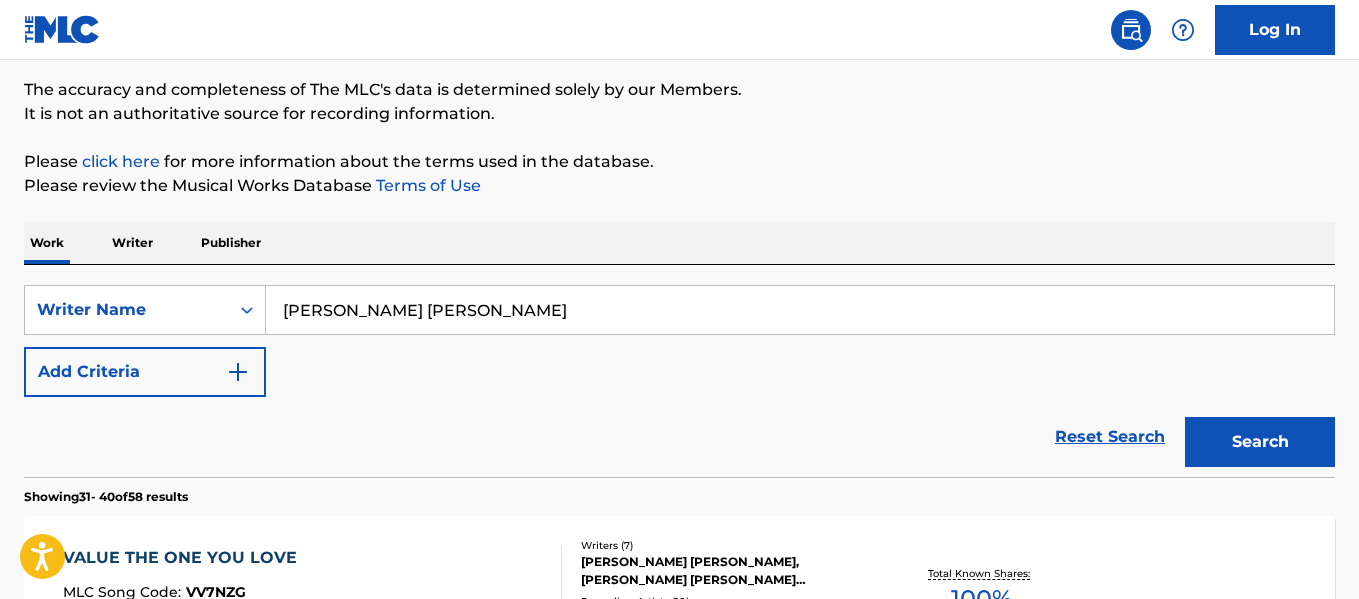click on "Add Criteria" at bounding box center (145, 372) 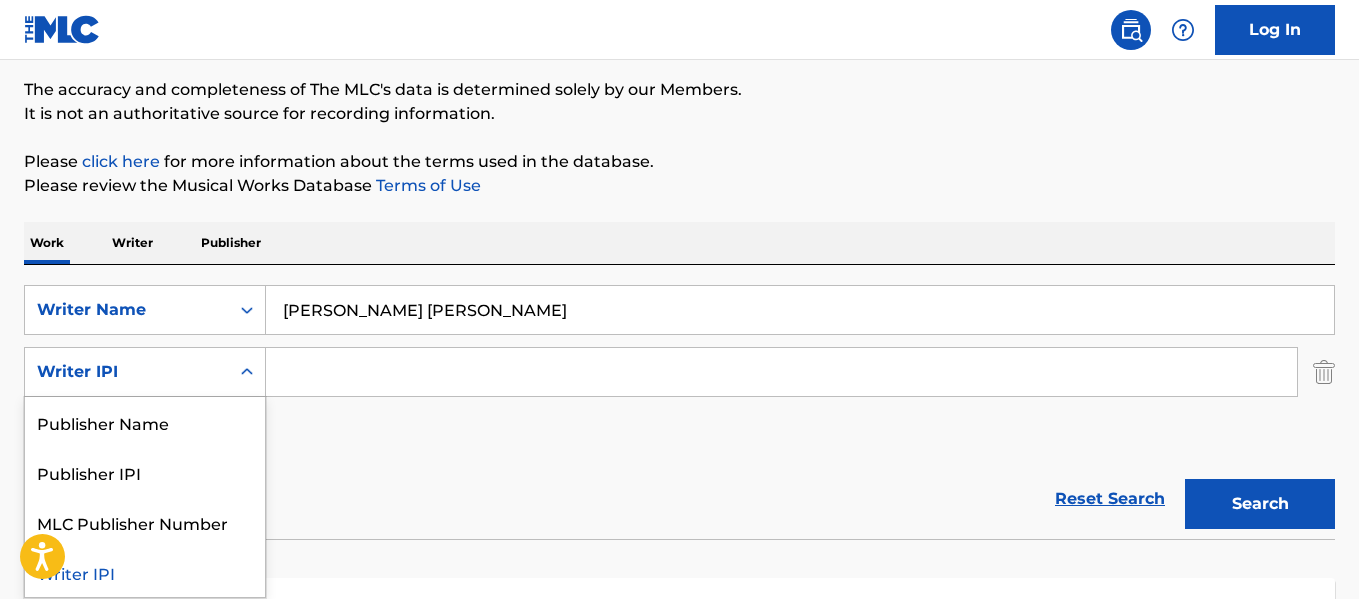 click at bounding box center (247, 372) 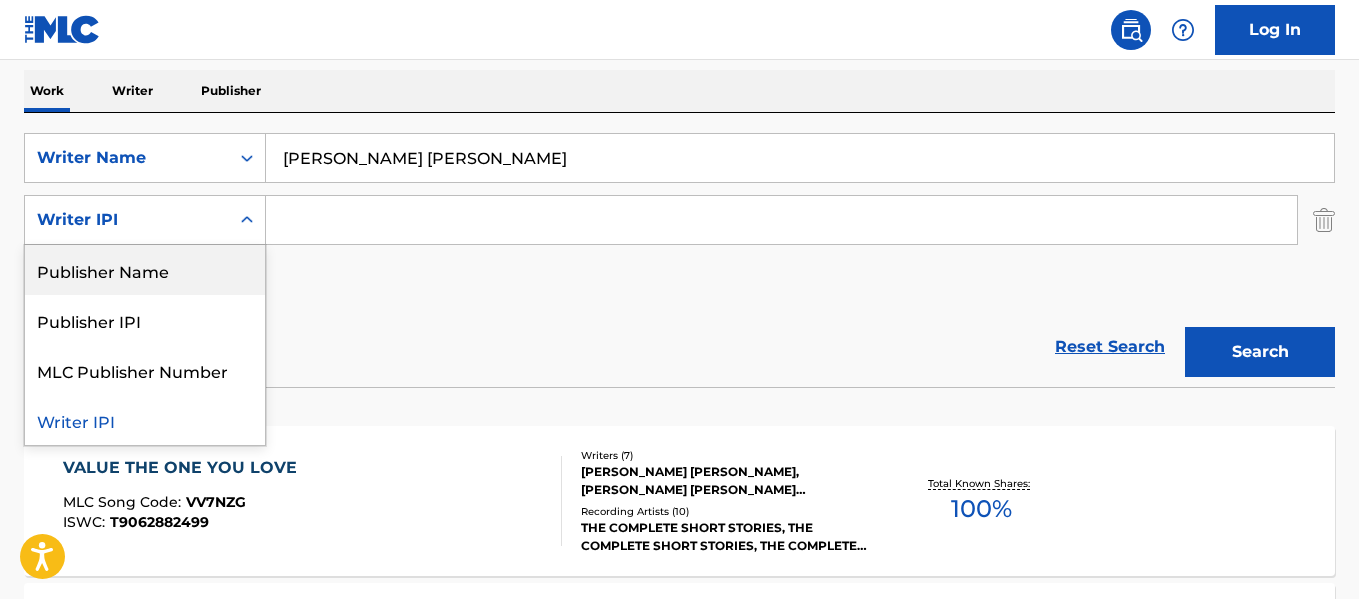 scroll, scrollTop: 380, scrollLeft: 0, axis: vertical 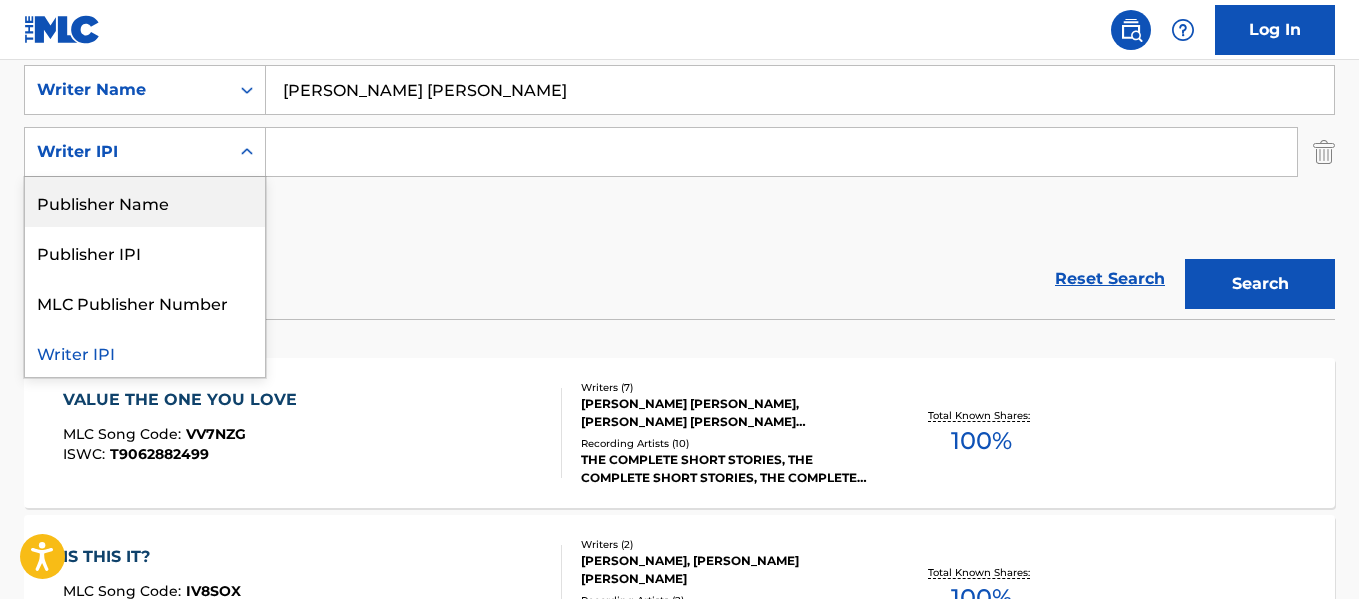 click on "Publisher Name" at bounding box center (145, 202) 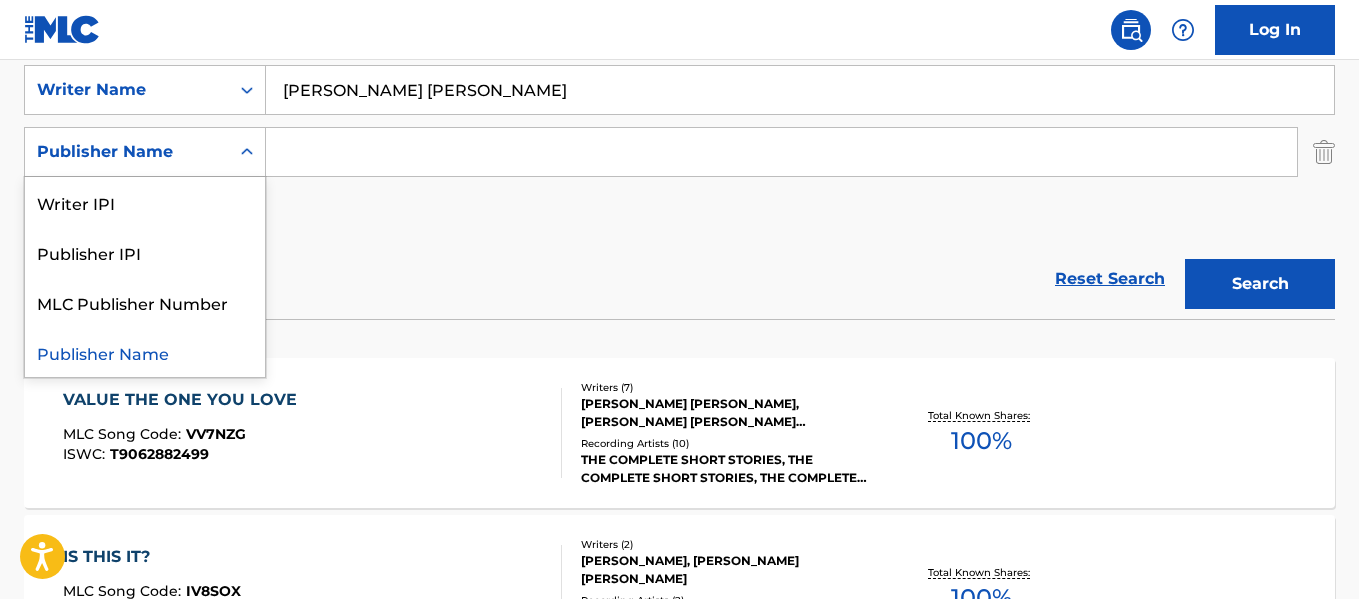 click on "Publisher Name" at bounding box center [127, 152] 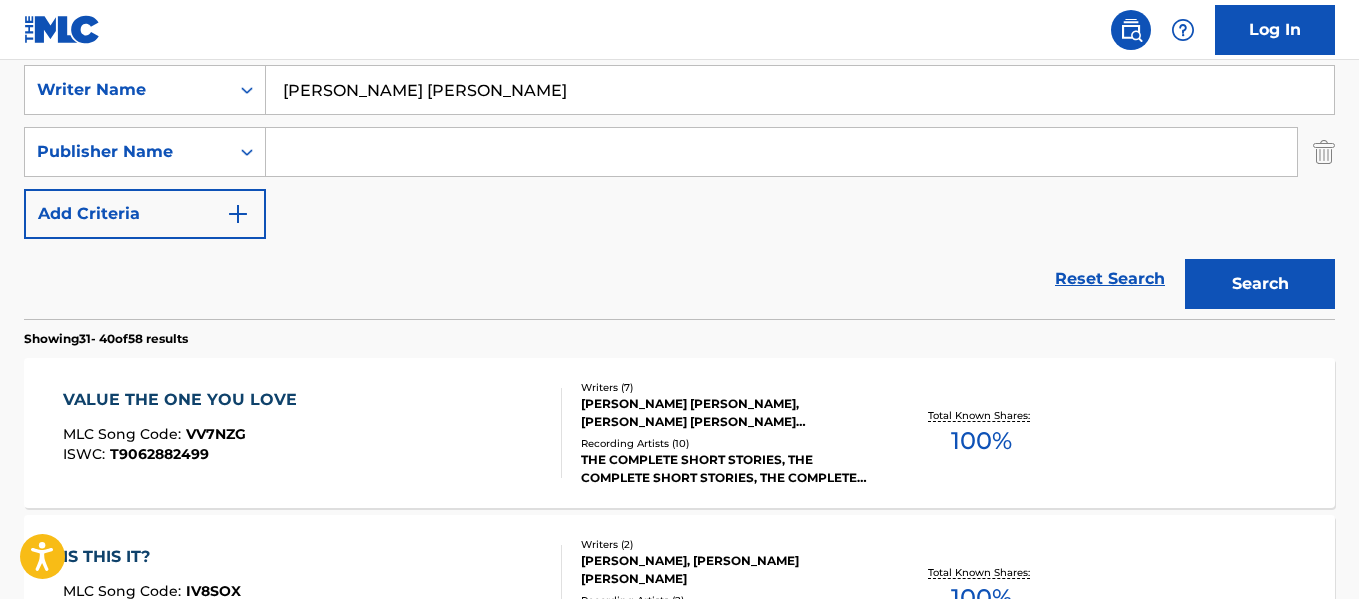 click on "Publisher Name" at bounding box center (127, 152) 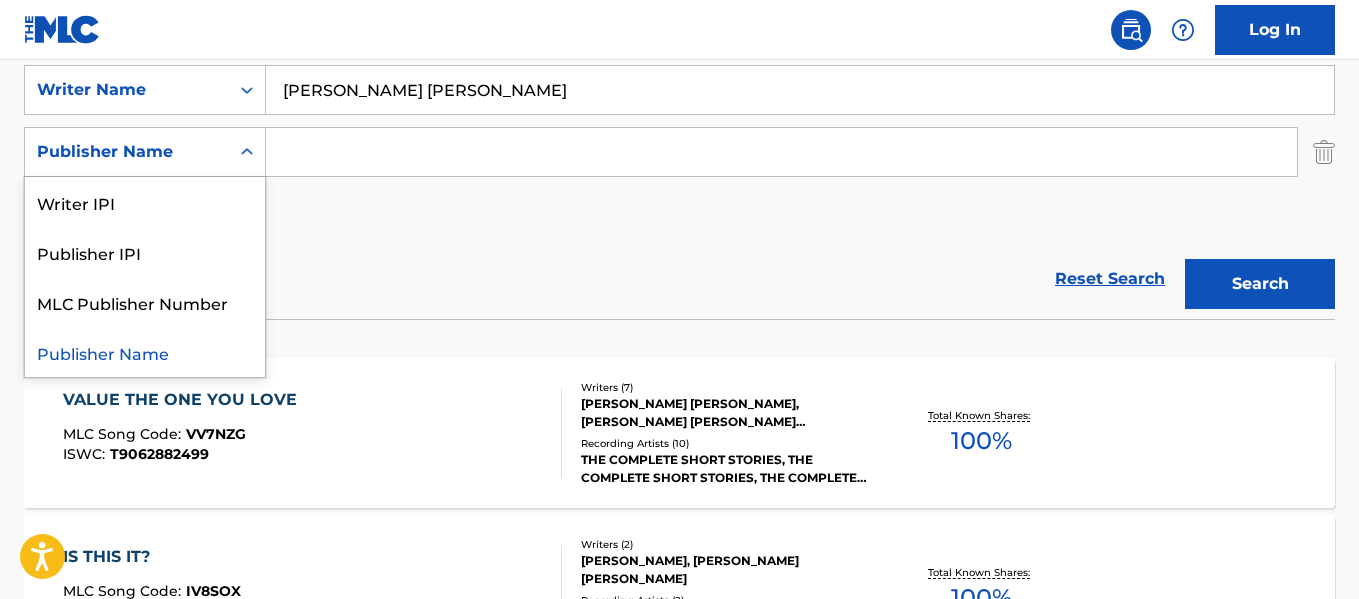 click on "Publisher Name" at bounding box center (127, 152) 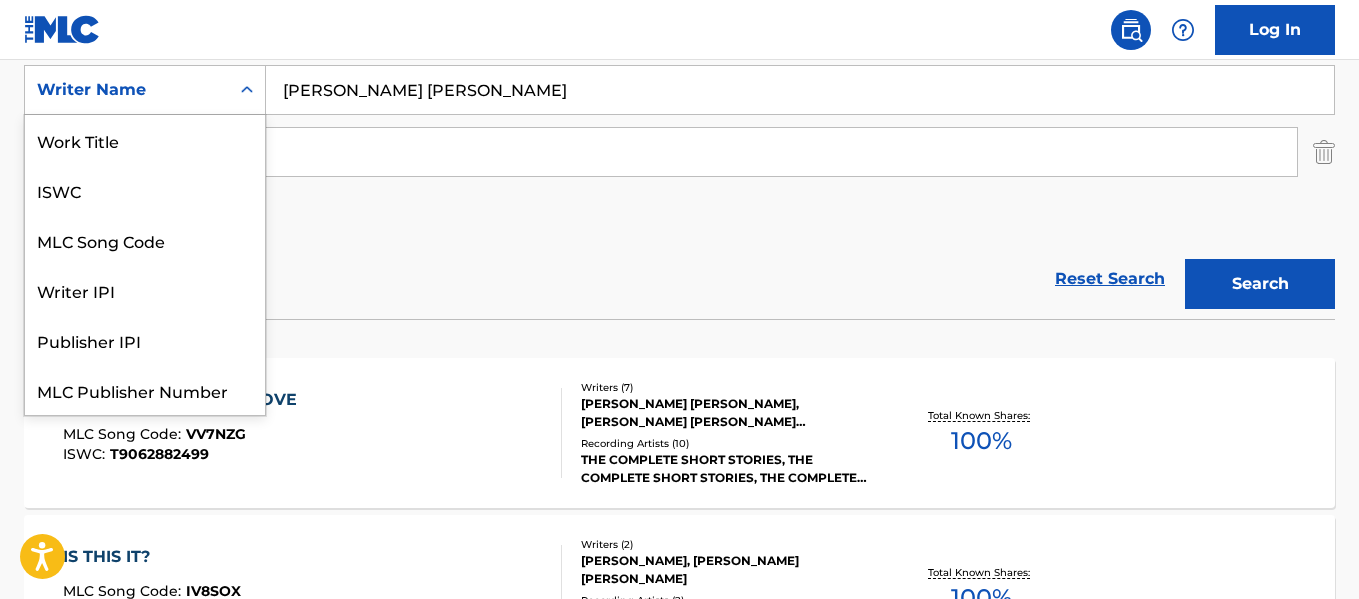 scroll, scrollTop: 50, scrollLeft: 0, axis: vertical 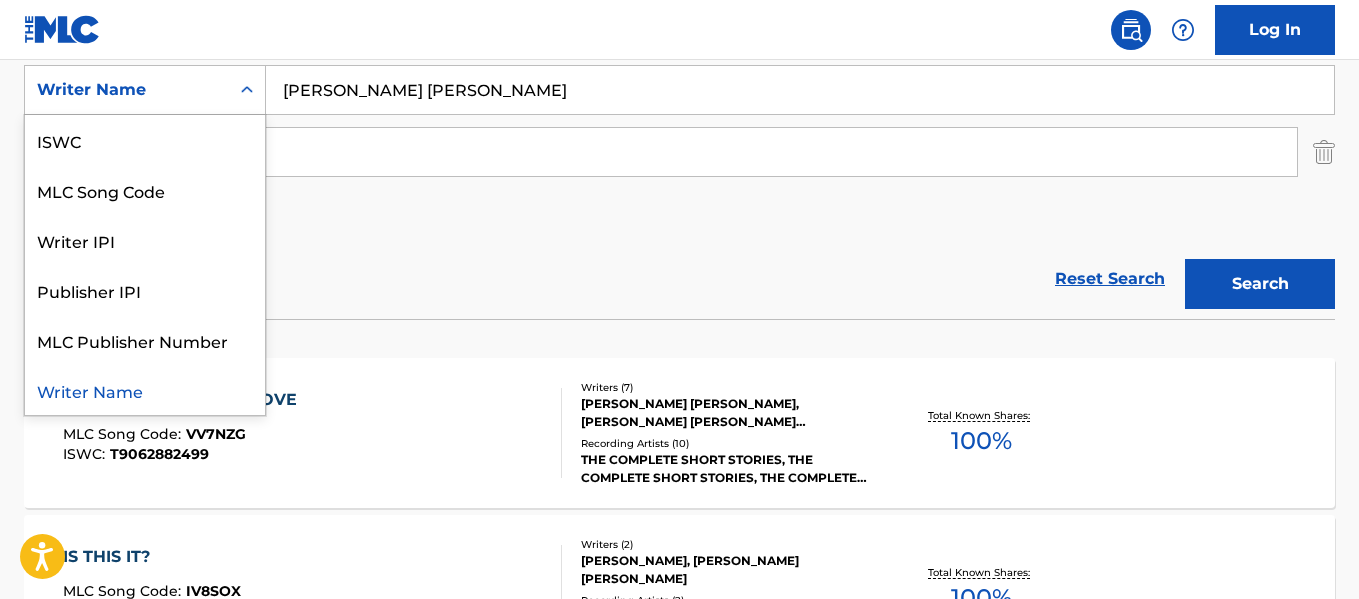 click at bounding box center (247, 90) 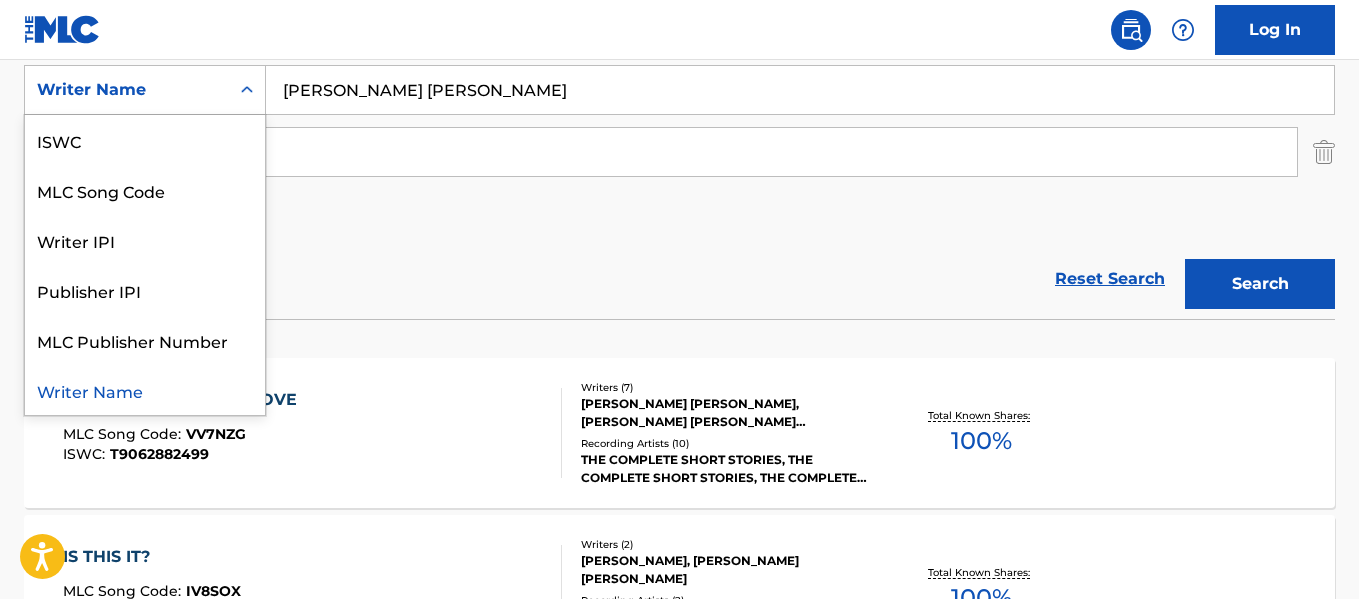 scroll, scrollTop: 0, scrollLeft: 0, axis: both 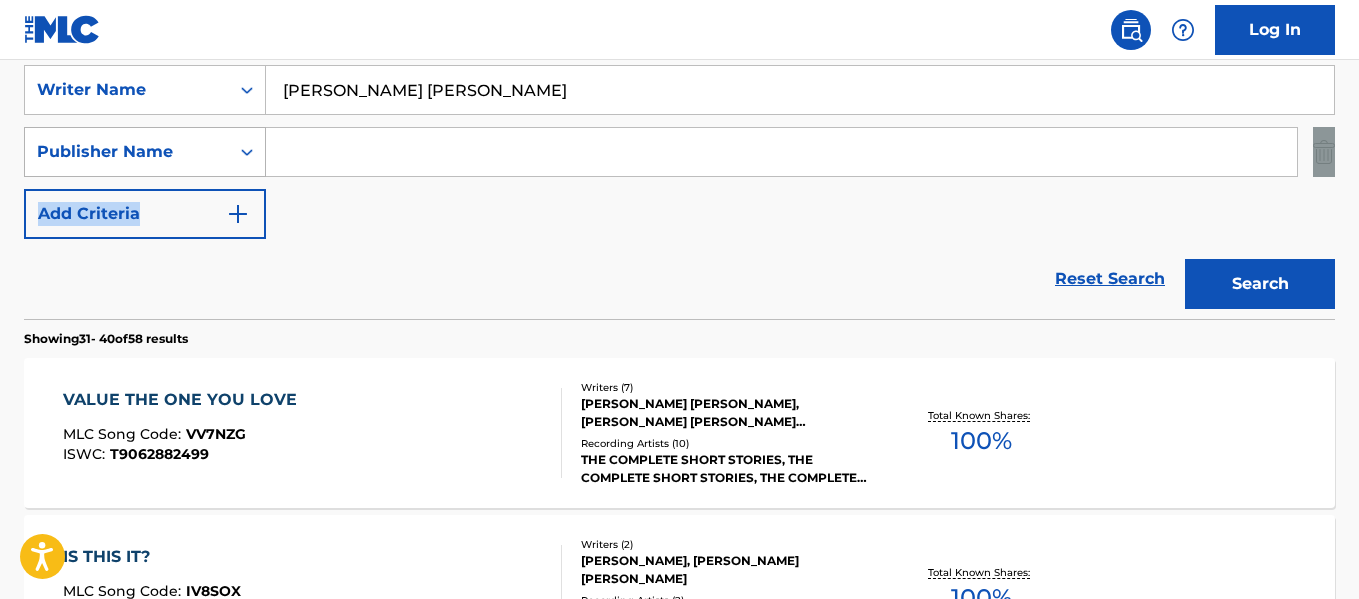 drag, startPoint x: 354, startPoint y: 218, endPoint x: 234, endPoint y: 153, distance: 136.47343 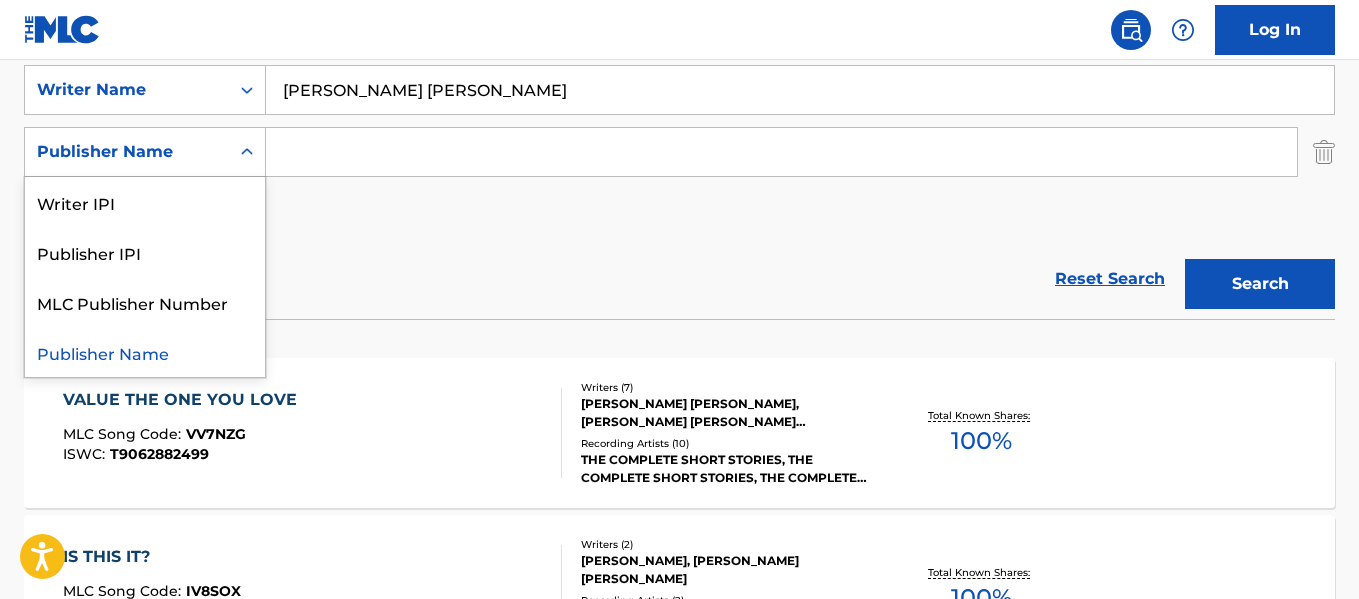 click at bounding box center (247, 152) 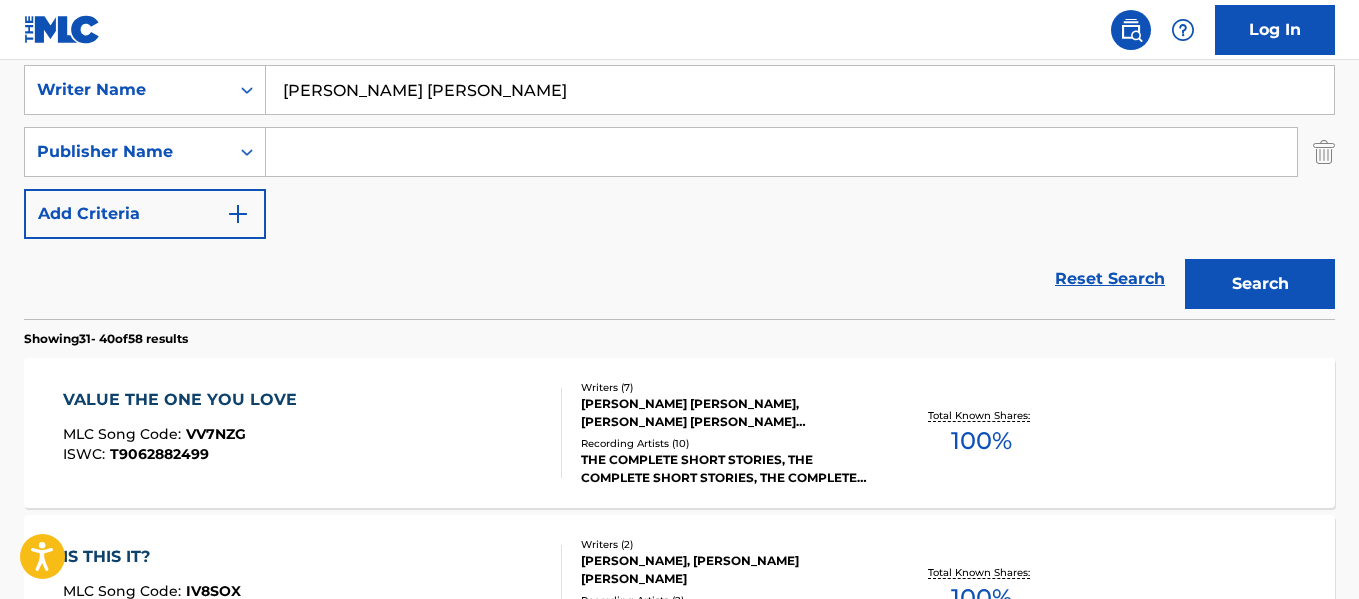 click 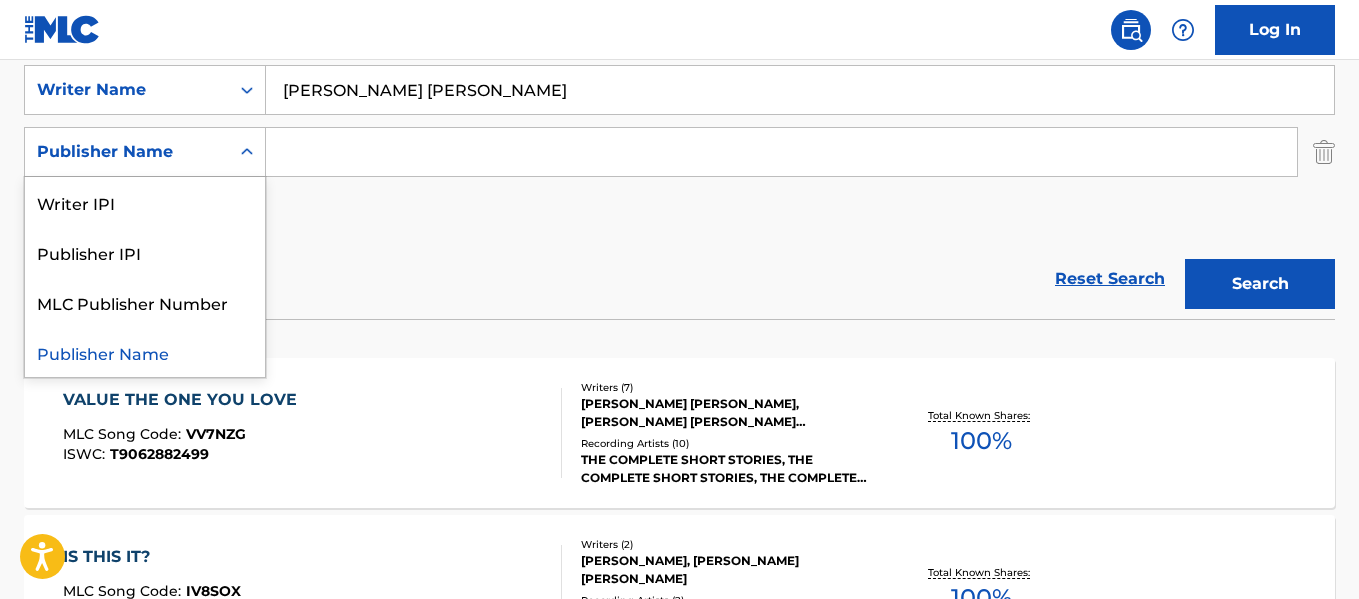click at bounding box center (247, 152) 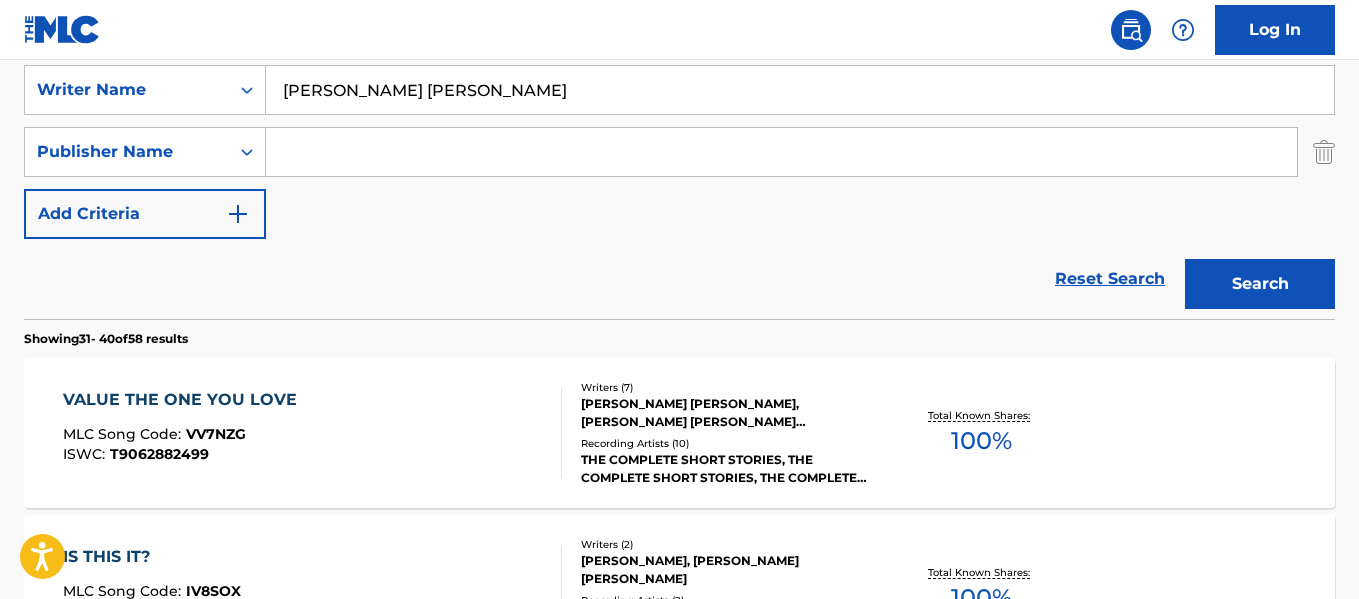 click on "SearchWithCriteria98e7d8cf-59b9-4d31-a5f3-36160bbfe32d Writer Name [PERSON_NAME] [PERSON_NAME] SearchWithCriteria7a7475b9-49e4-4e98-b5c8-c8c7937d7477 Publisher Name Add Criteria" at bounding box center [679, 152] 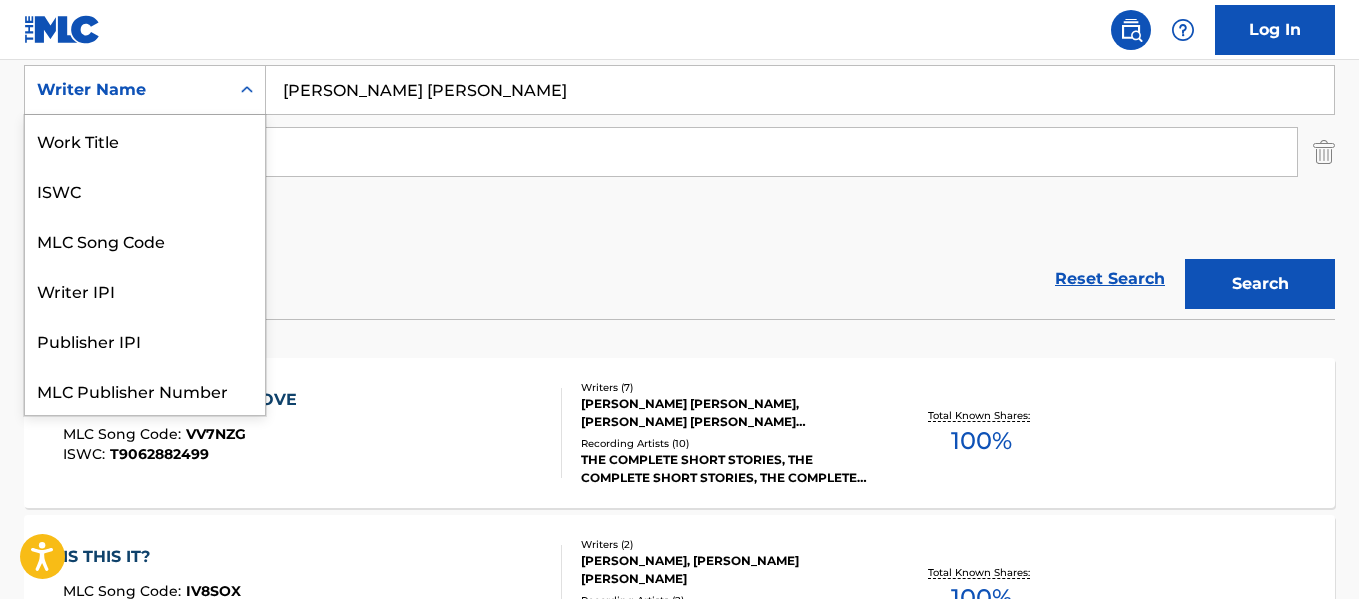scroll, scrollTop: 50, scrollLeft: 0, axis: vertical 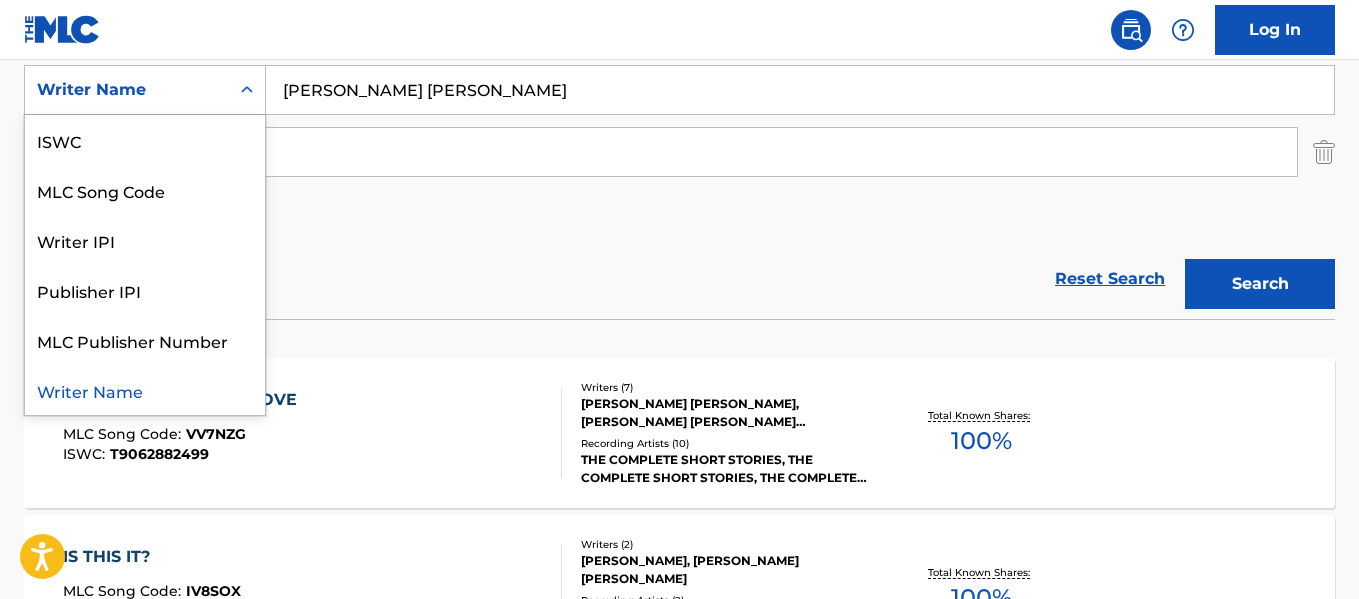 click at bounding box center (247, 90) 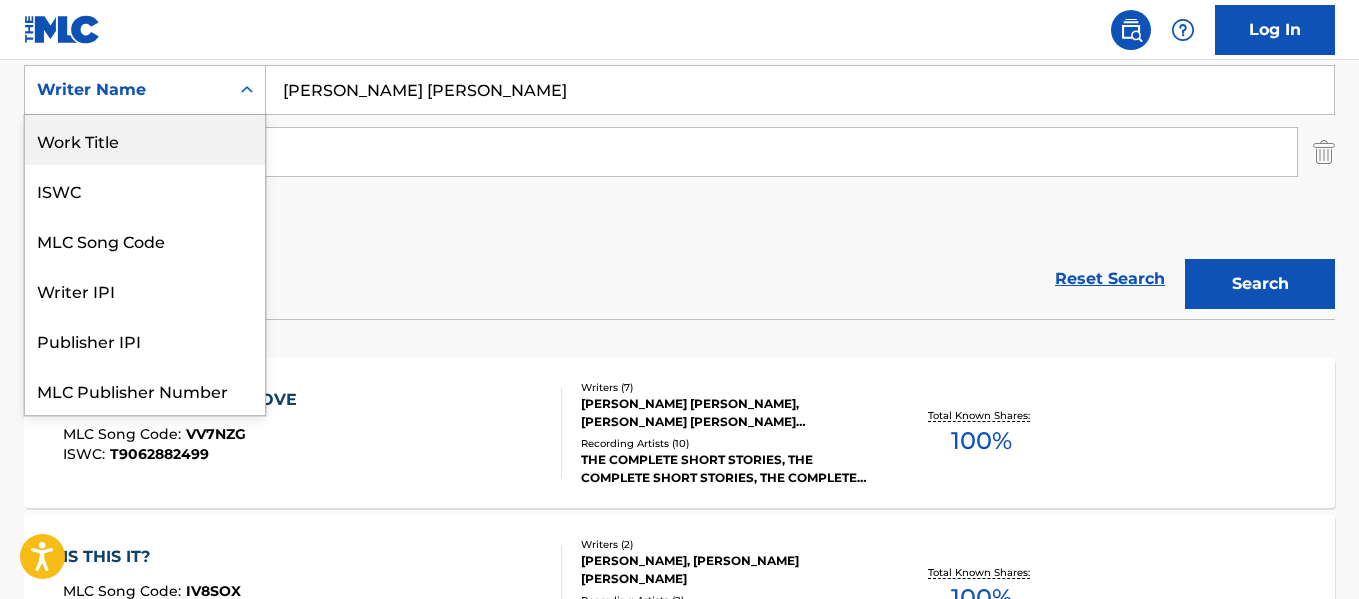 click on "Work Title" at bounding box center (145, 140) 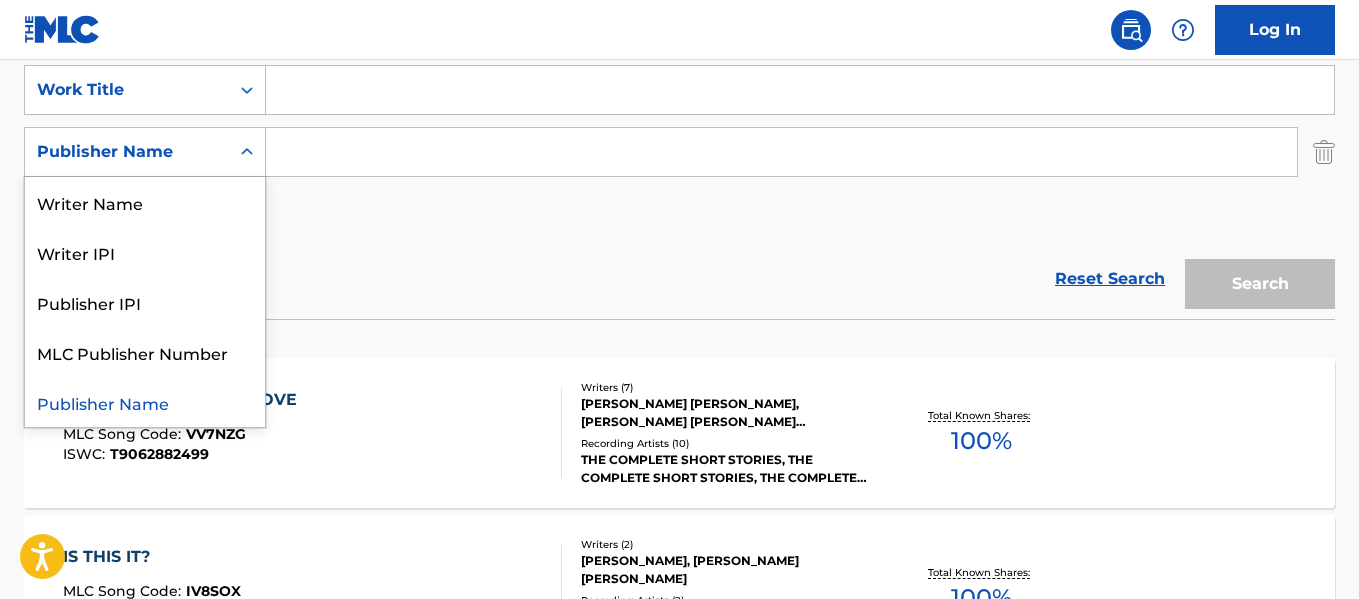 click on "Publisher Name" at bounding box center [127, 152] 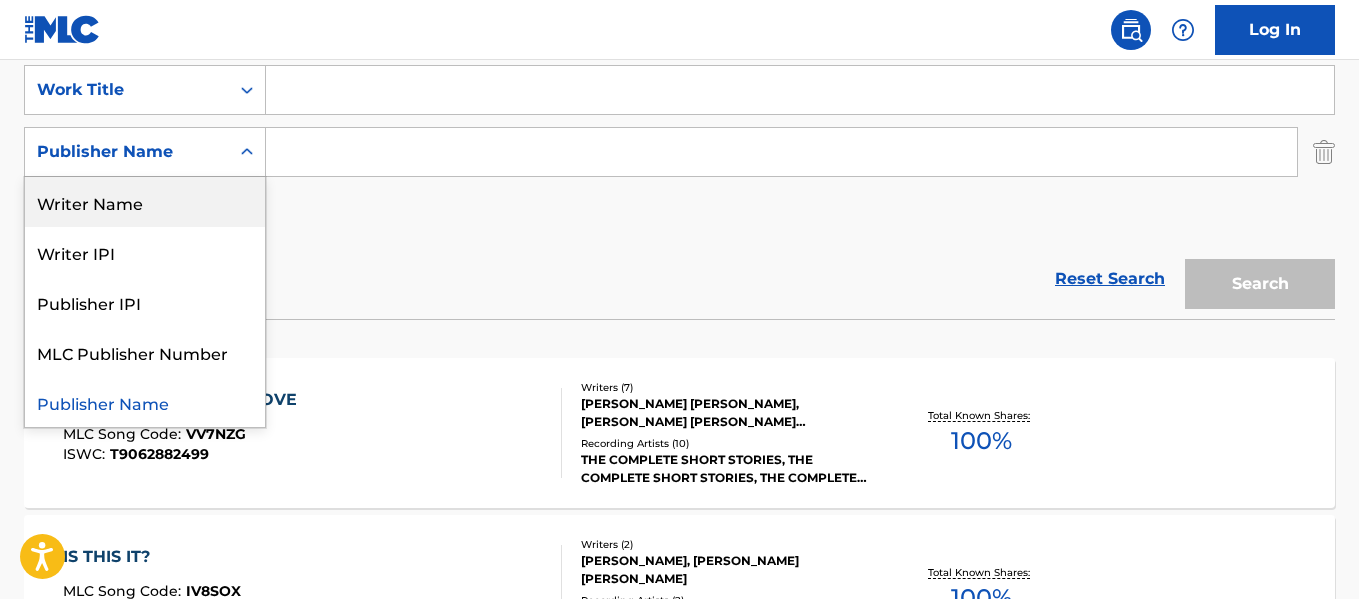 click on "Writer Name" at bounding box center (145, 202) 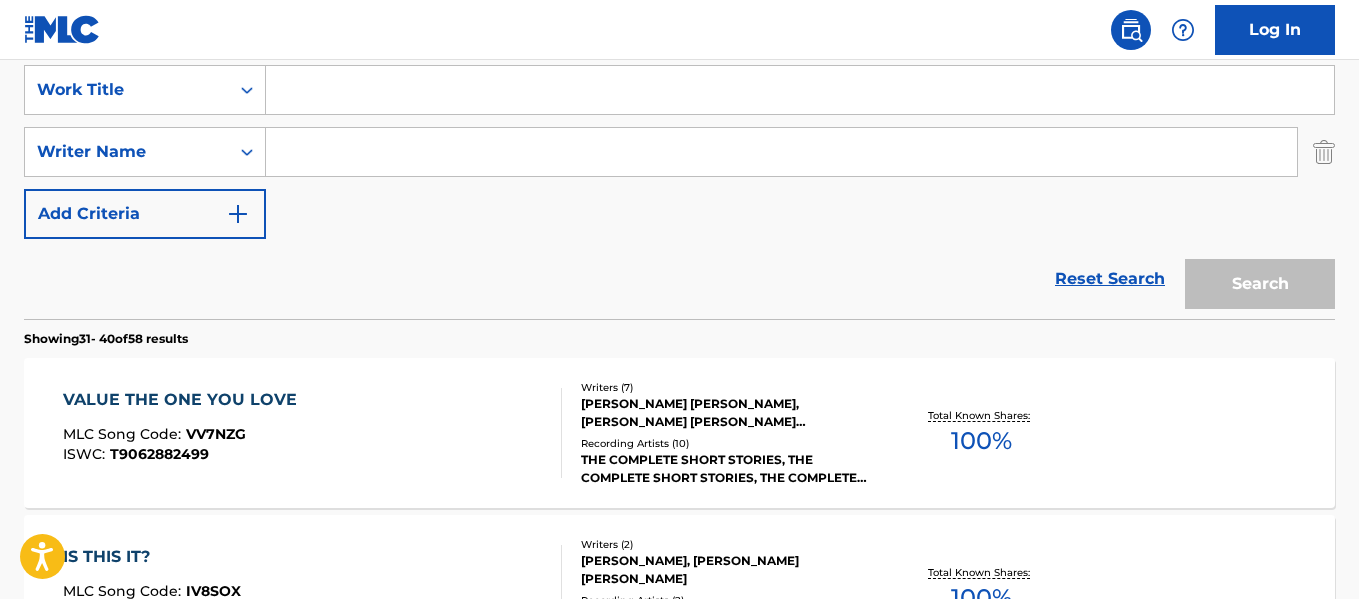 click at bounding box center (800, 90) 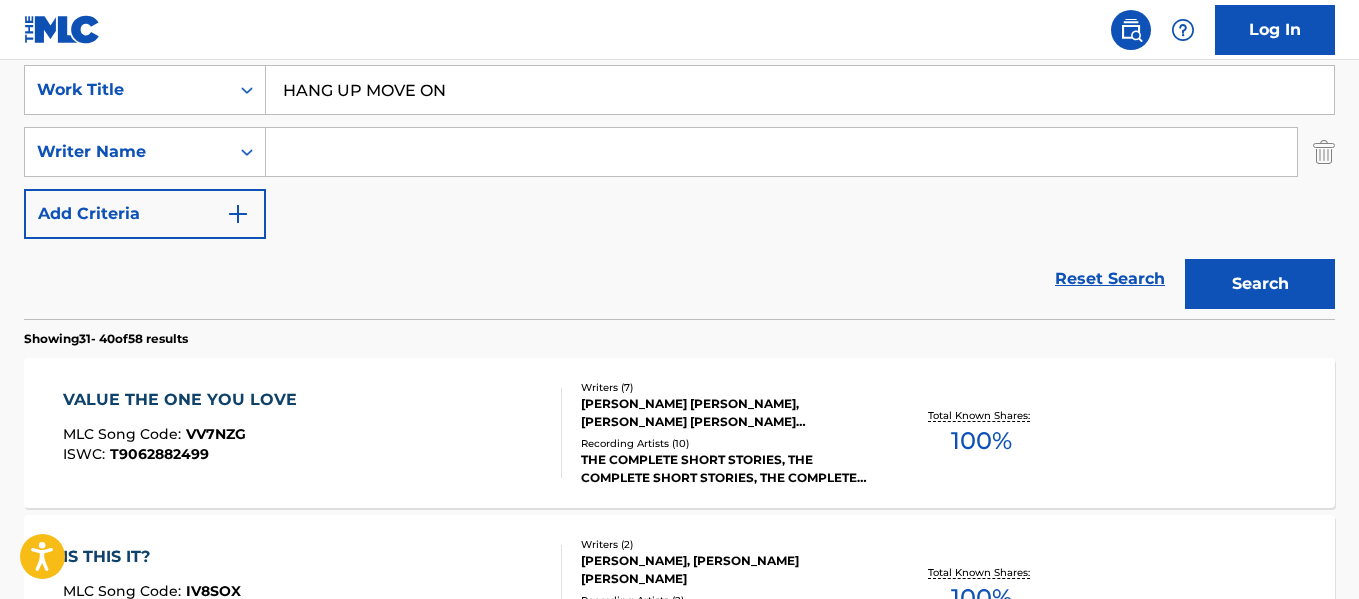 type on "HANG UP MOVE ON" 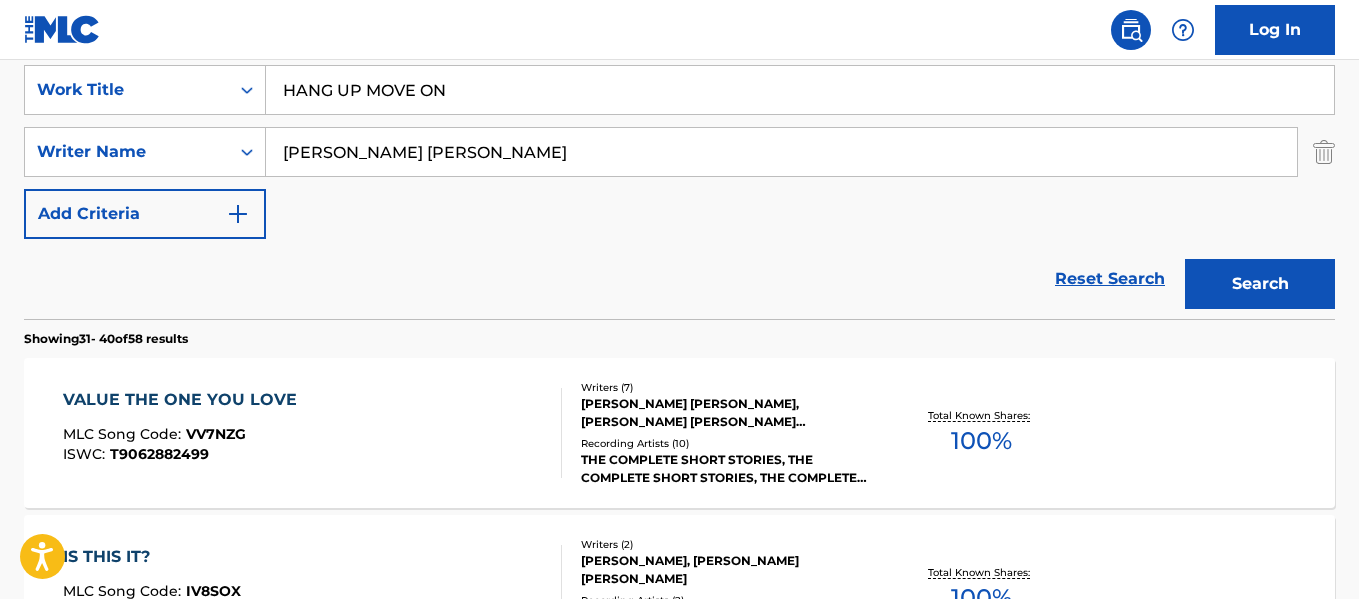 type on "[PERSON_NAME] [PERSON_NAME]" 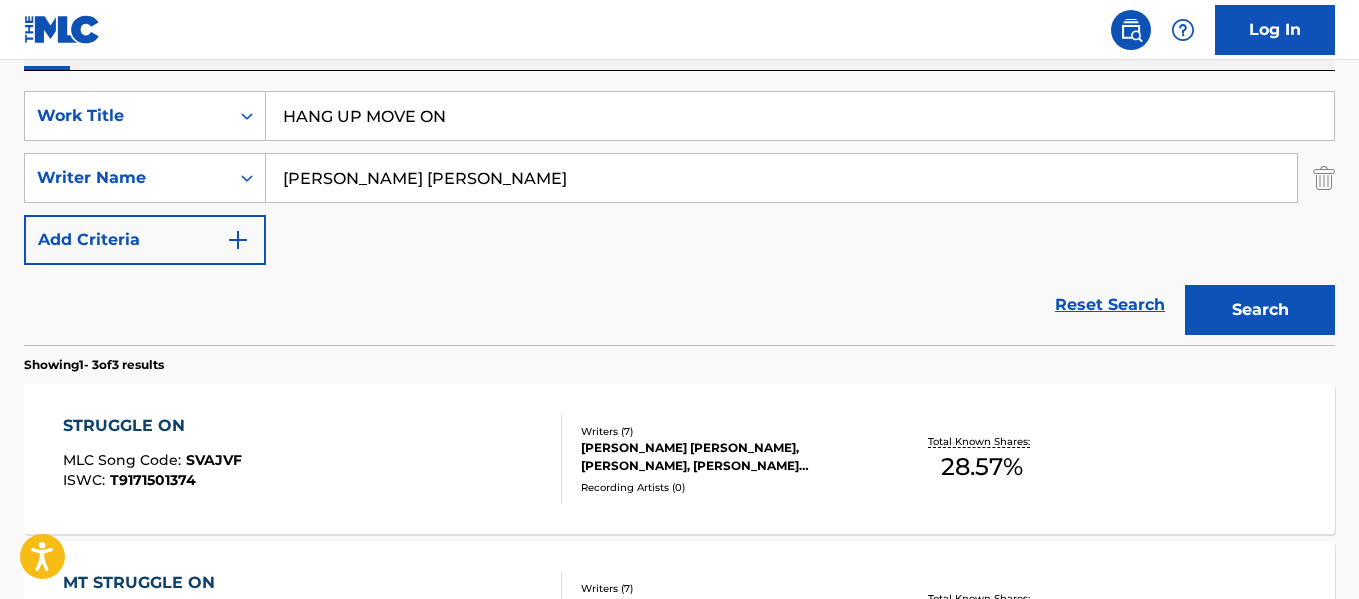 scroll, scrollTop: 337, scrollLeft: 0, axis: vertical 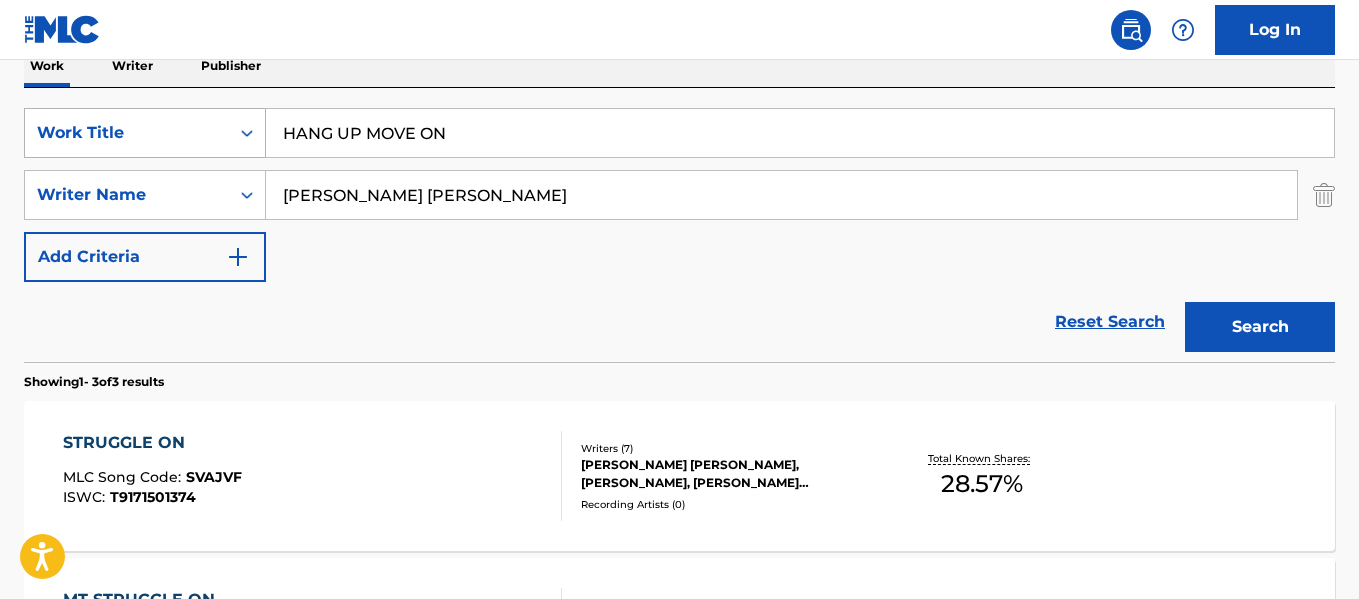 drag, startPoint x: 451, startPoint y: 132, endPoint x: 181, endPoint y: 148, distance: 270.47366 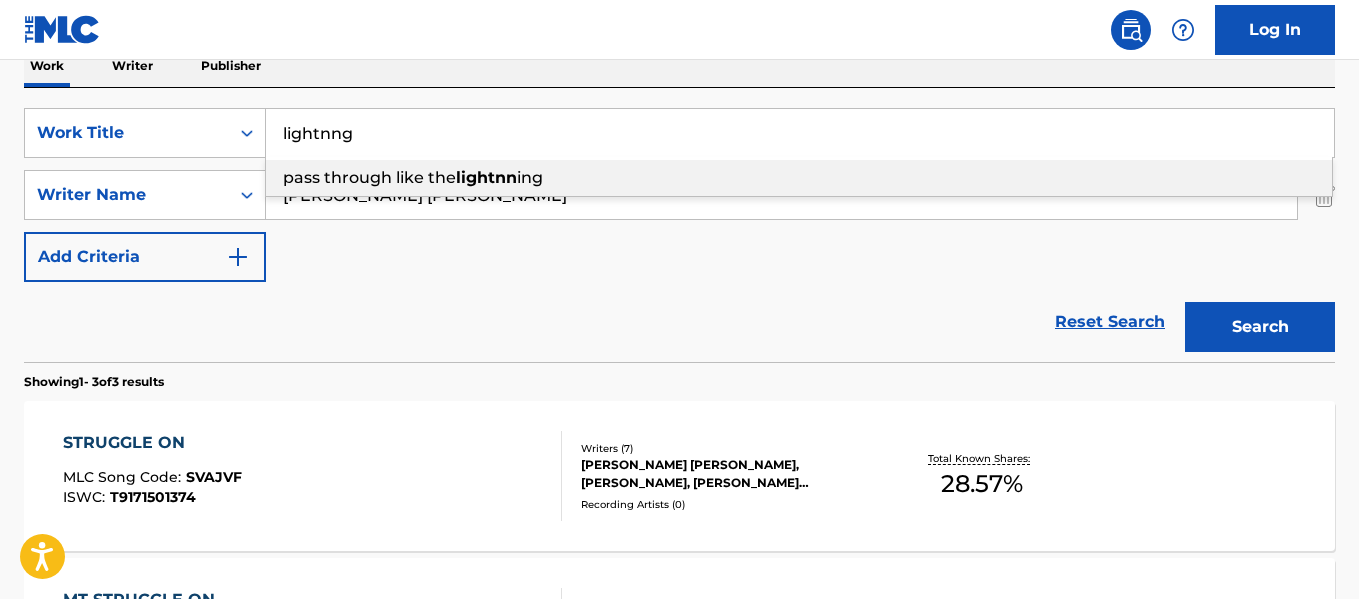 click on "Search" at bounding box center [1260, 327] 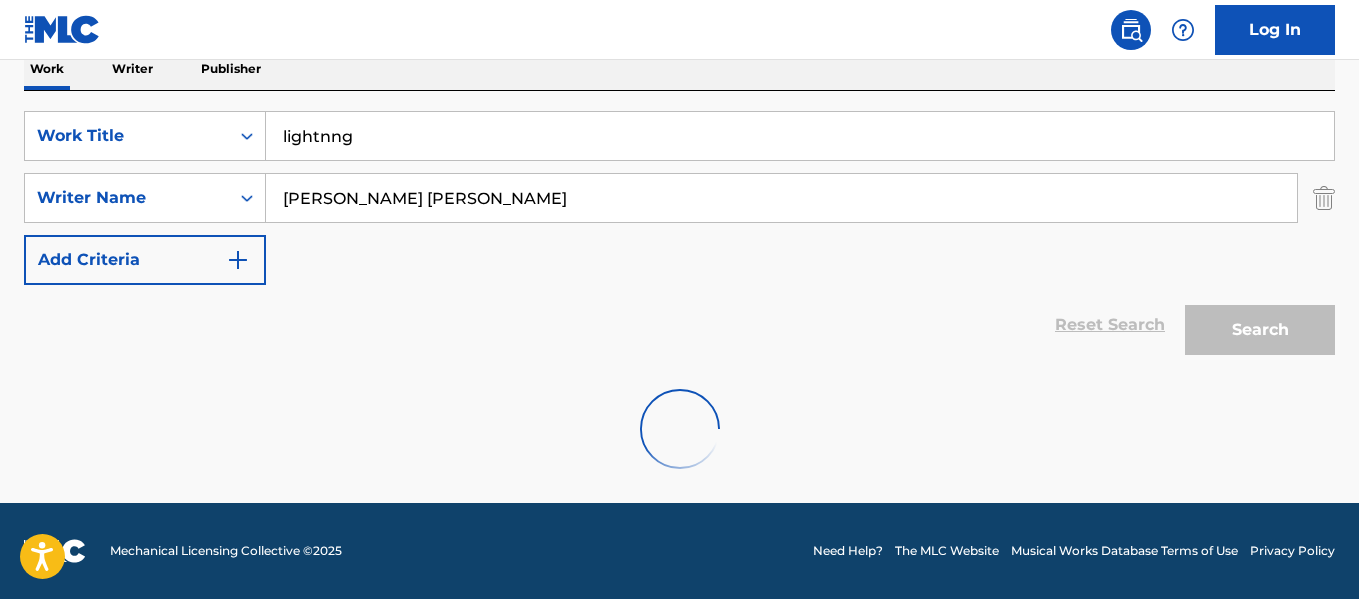 scroll, scrollTop: 269, scrollLeft: 0, axis: vertical 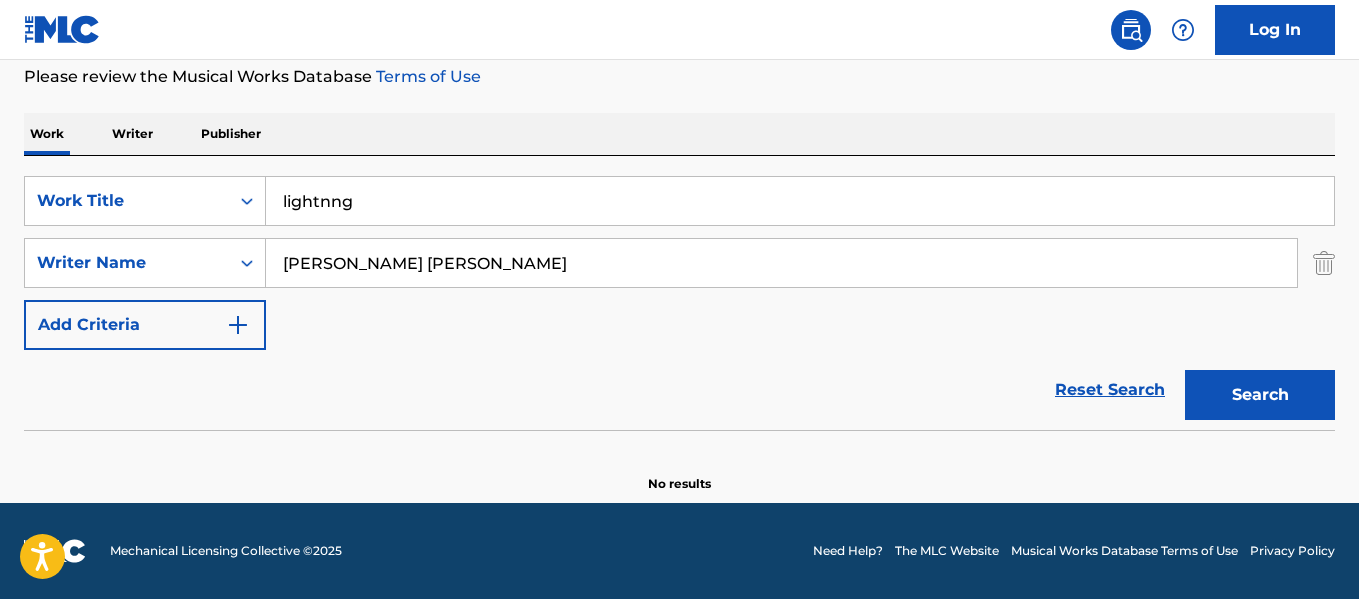 click on "lightnng" at bounding box center (800, 201) 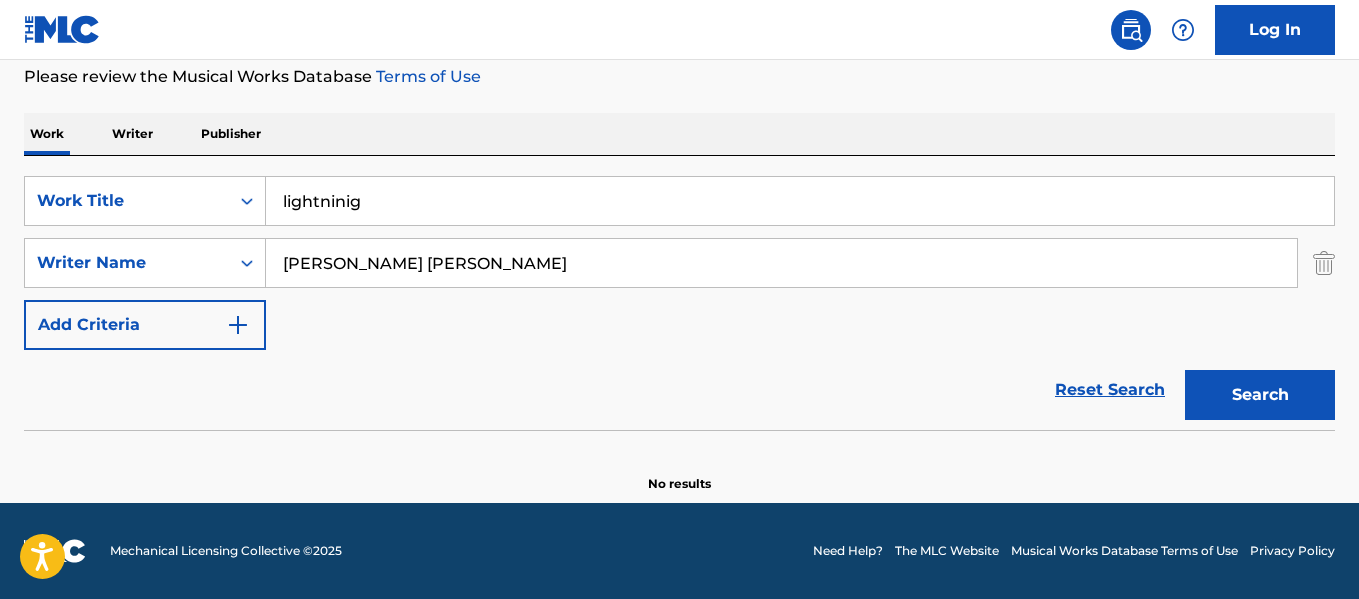 click on "Search" at bounding box center (1260, 395) 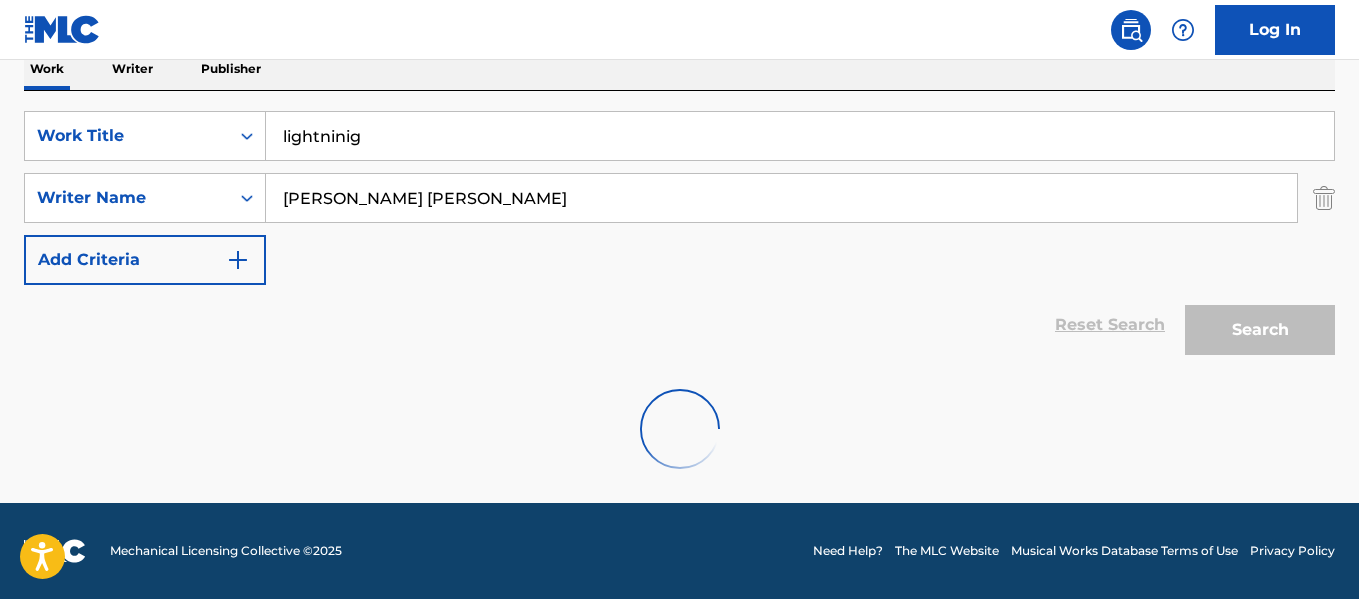 scroll, scrollTop: 269, scrollLeft: 0, axis: vertical 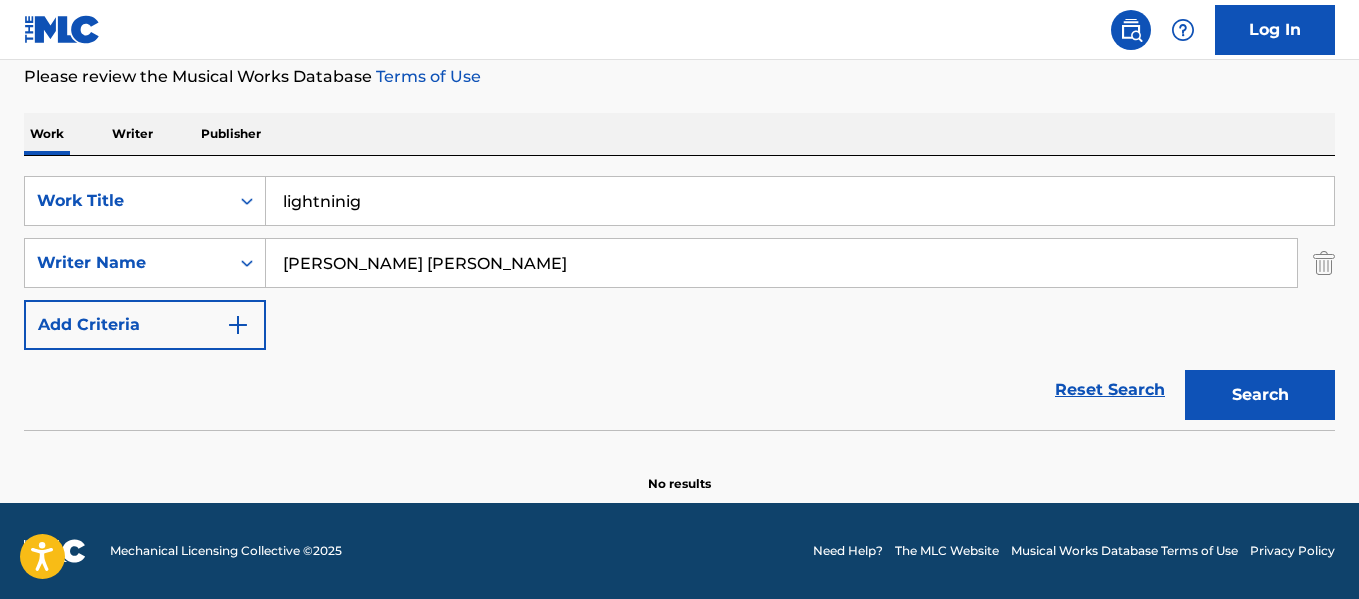 click on "lightninig" at bounding box center [800, 201] 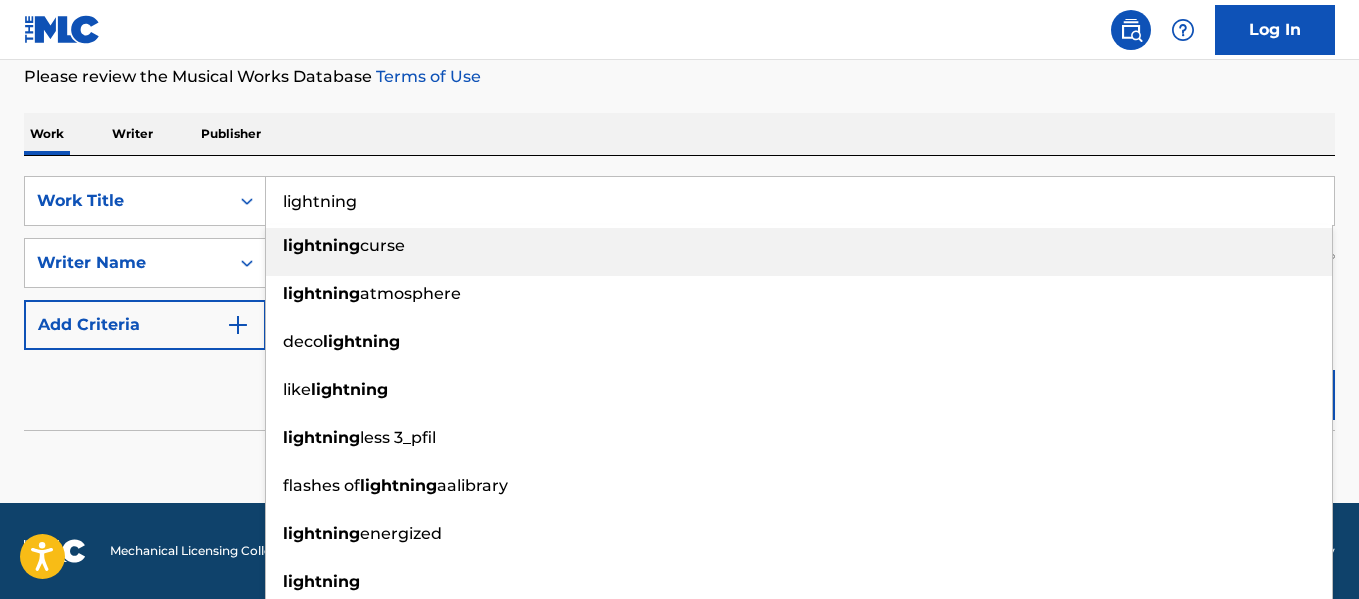 click on "lightning" at bounding box center (800, 201) 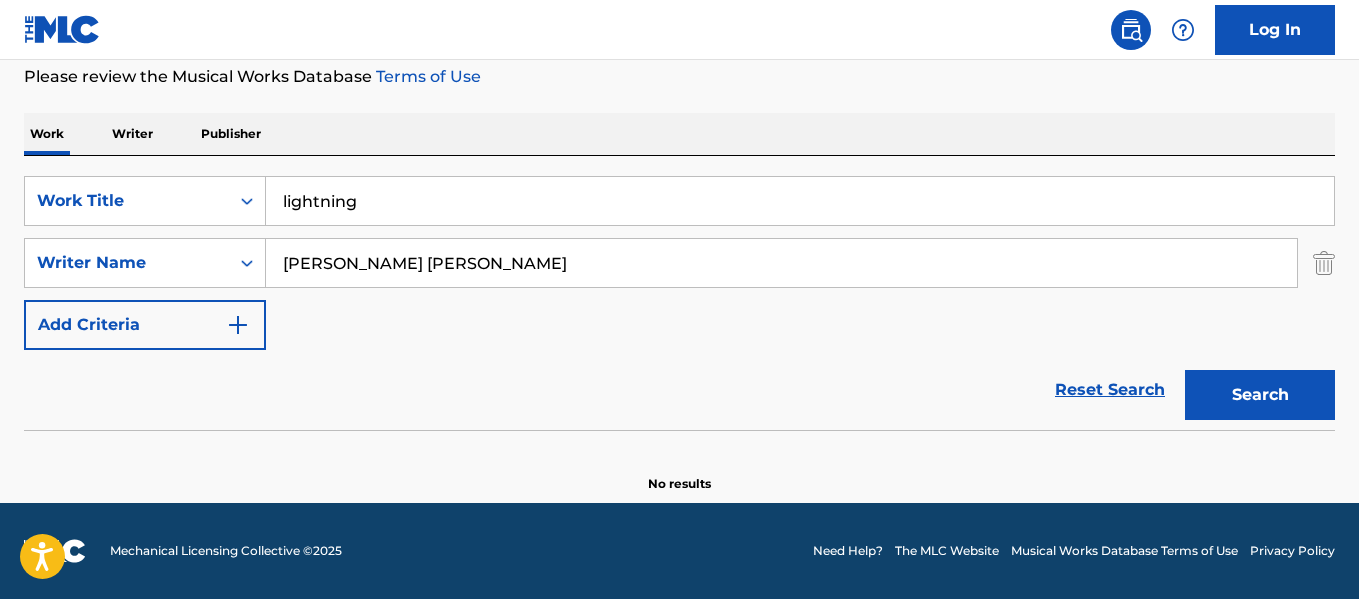 click on "Reset Search Search" at bounding box center [679, 390] 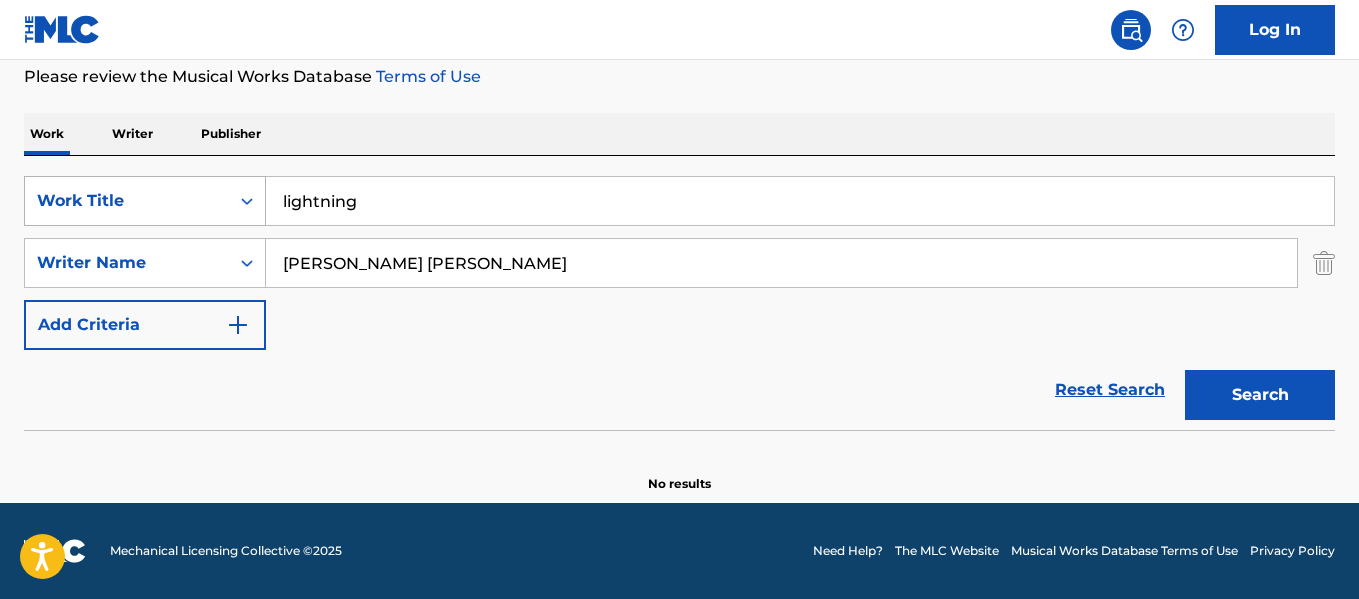 drag, startPoint x: 367, startPoint y: 204, endPoint x: 226, endPoint y: 203, distance: 141.00354 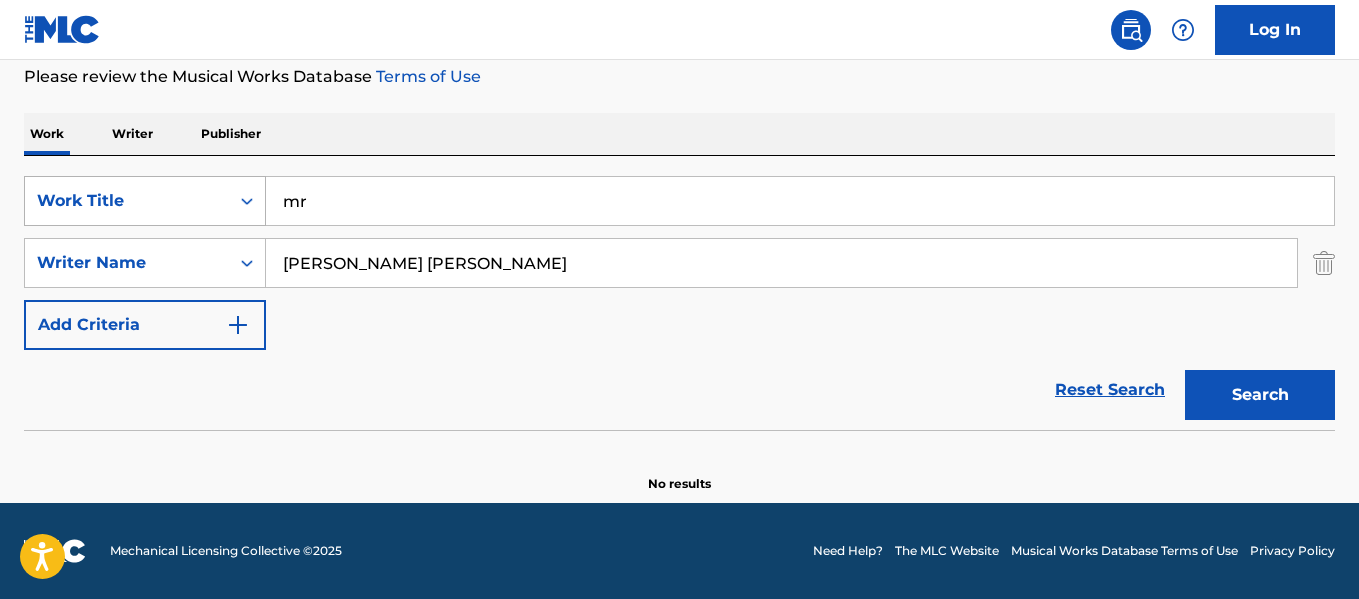 click on "Search" at bounding box center [1260, 395] 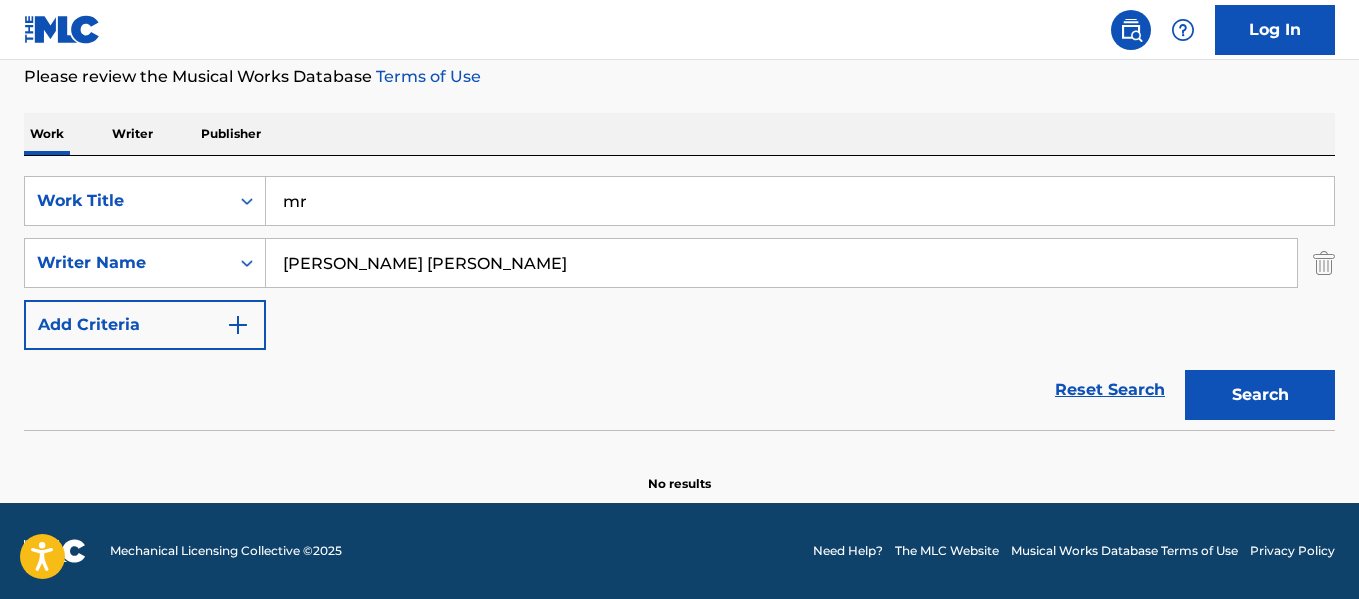 click on "mr" at bounding box center (800, 201) 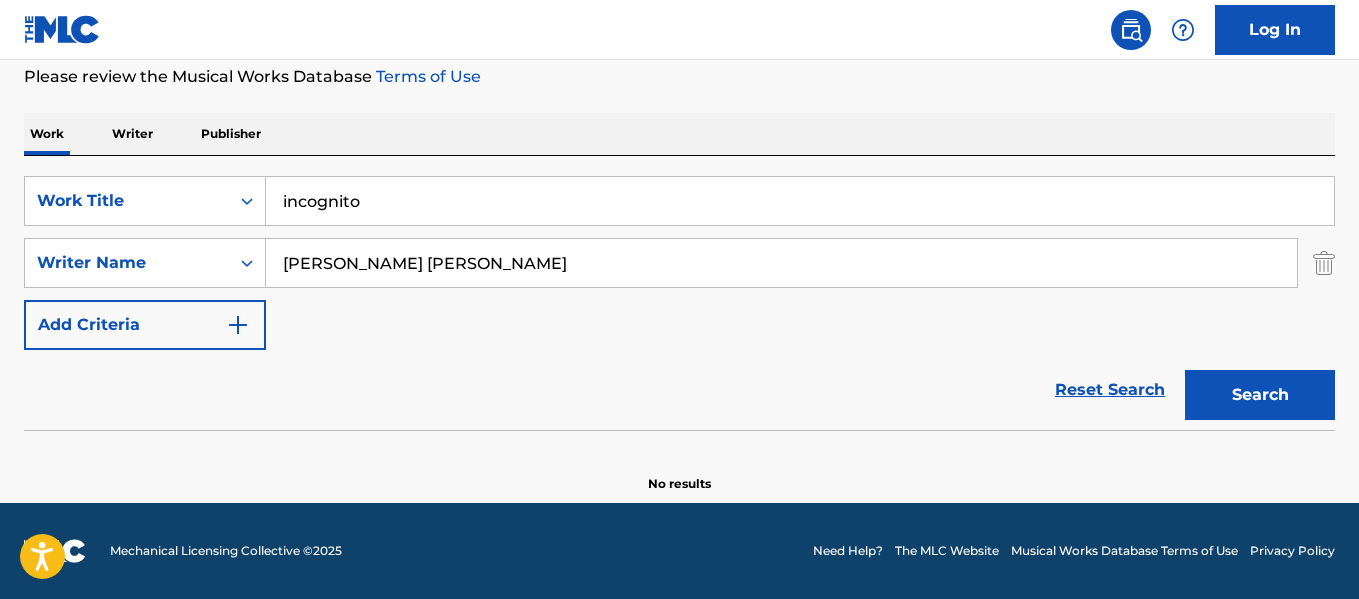 type on "incognito" 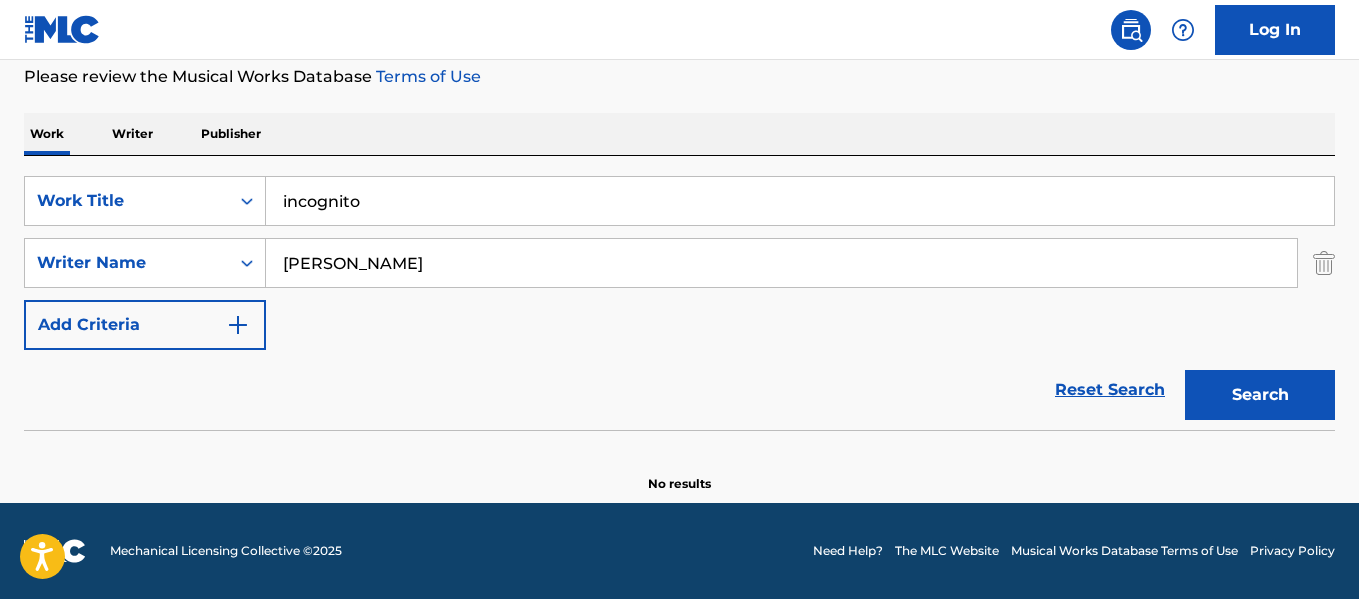 click on "Search" at bounding box center [1260, 395] 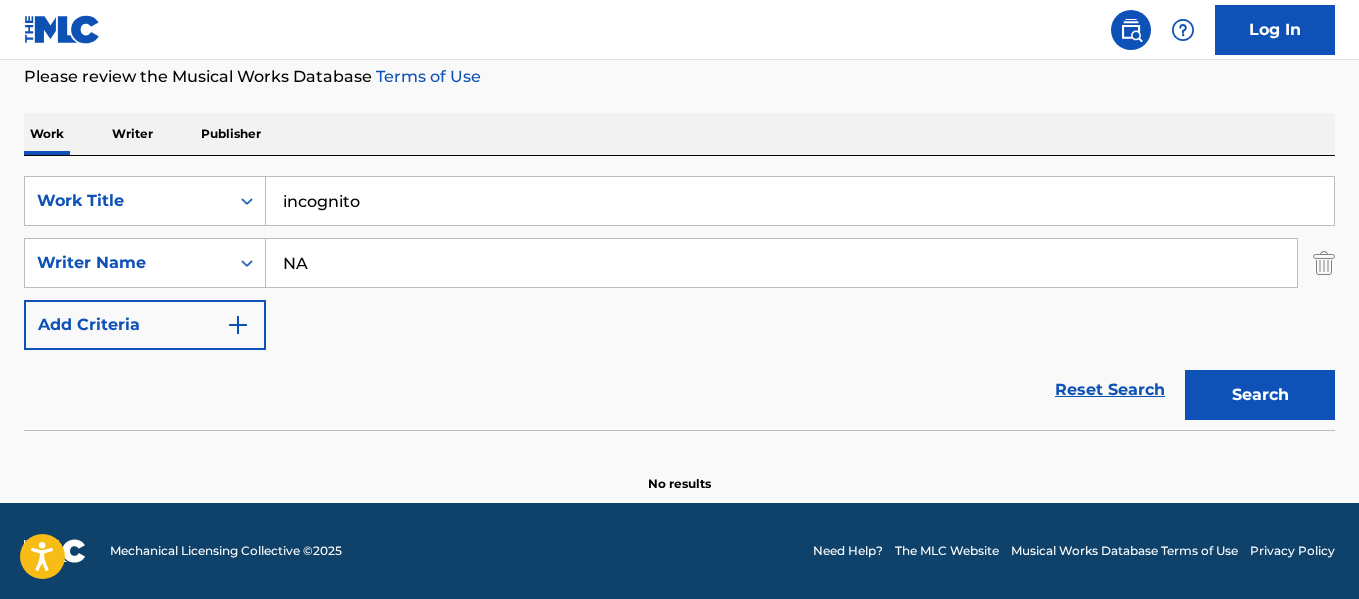 type on "N" 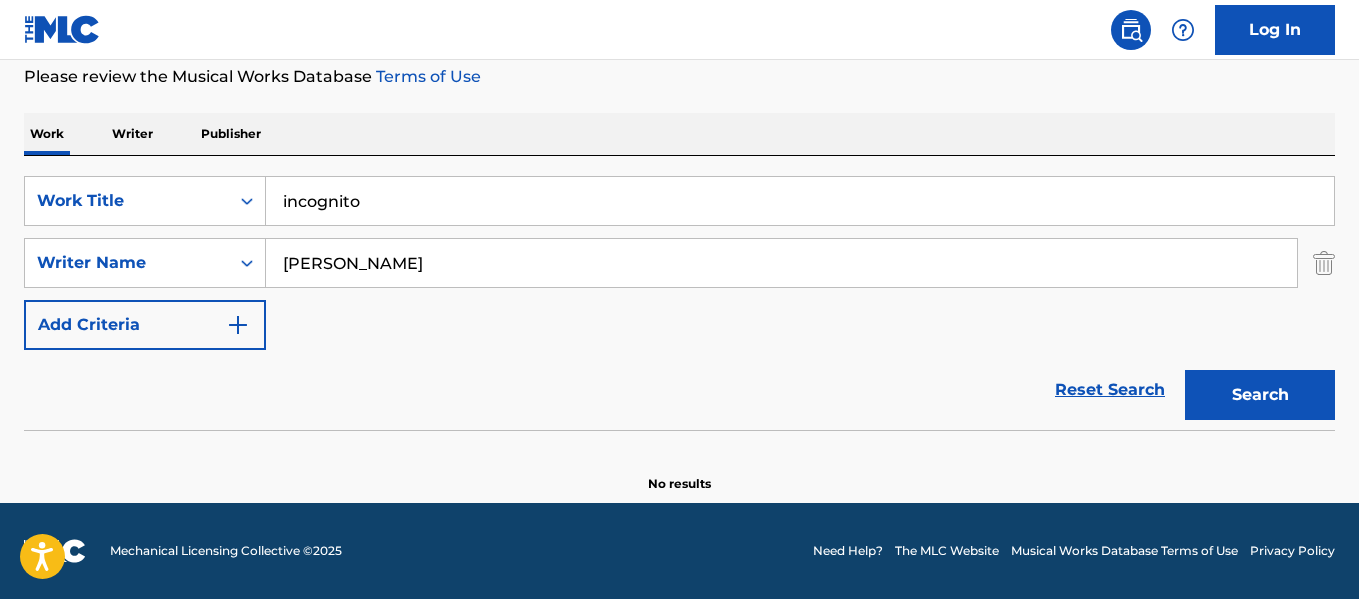 click on "Search" at bounding box center (1260, 395) 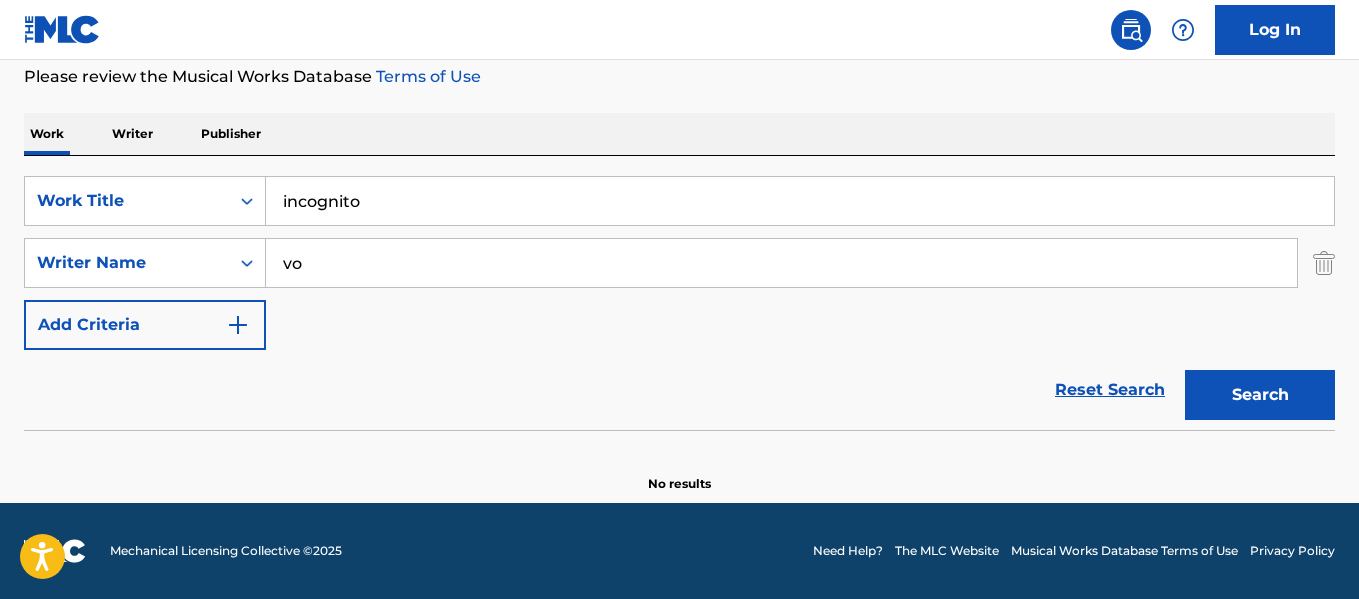 type on "v" 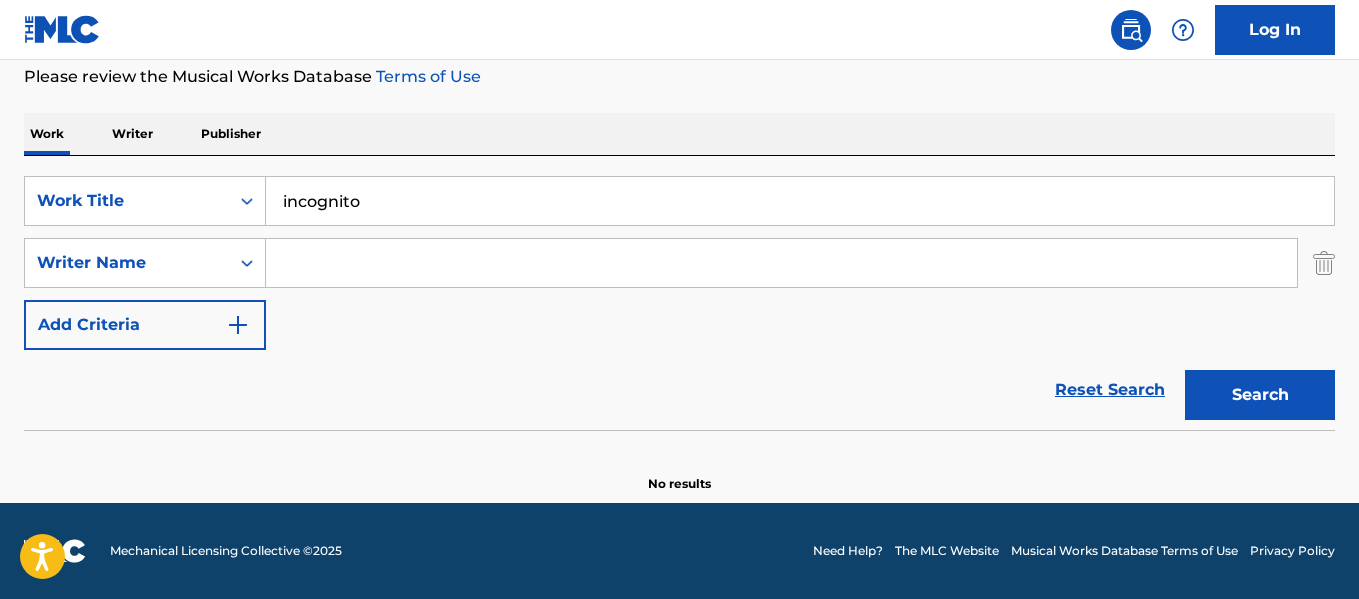 type 